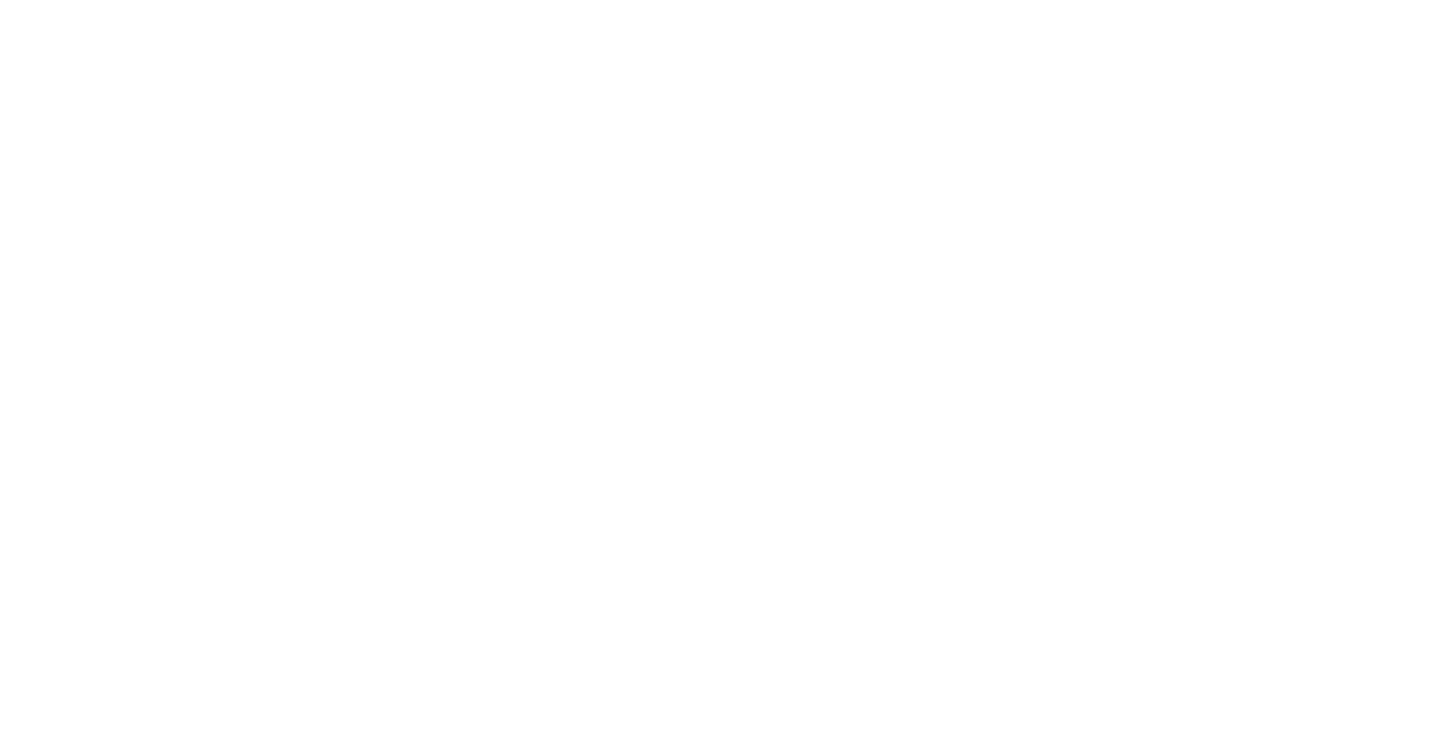 scroll, scrollTop: 0, scrollLeft: 0, axis: both 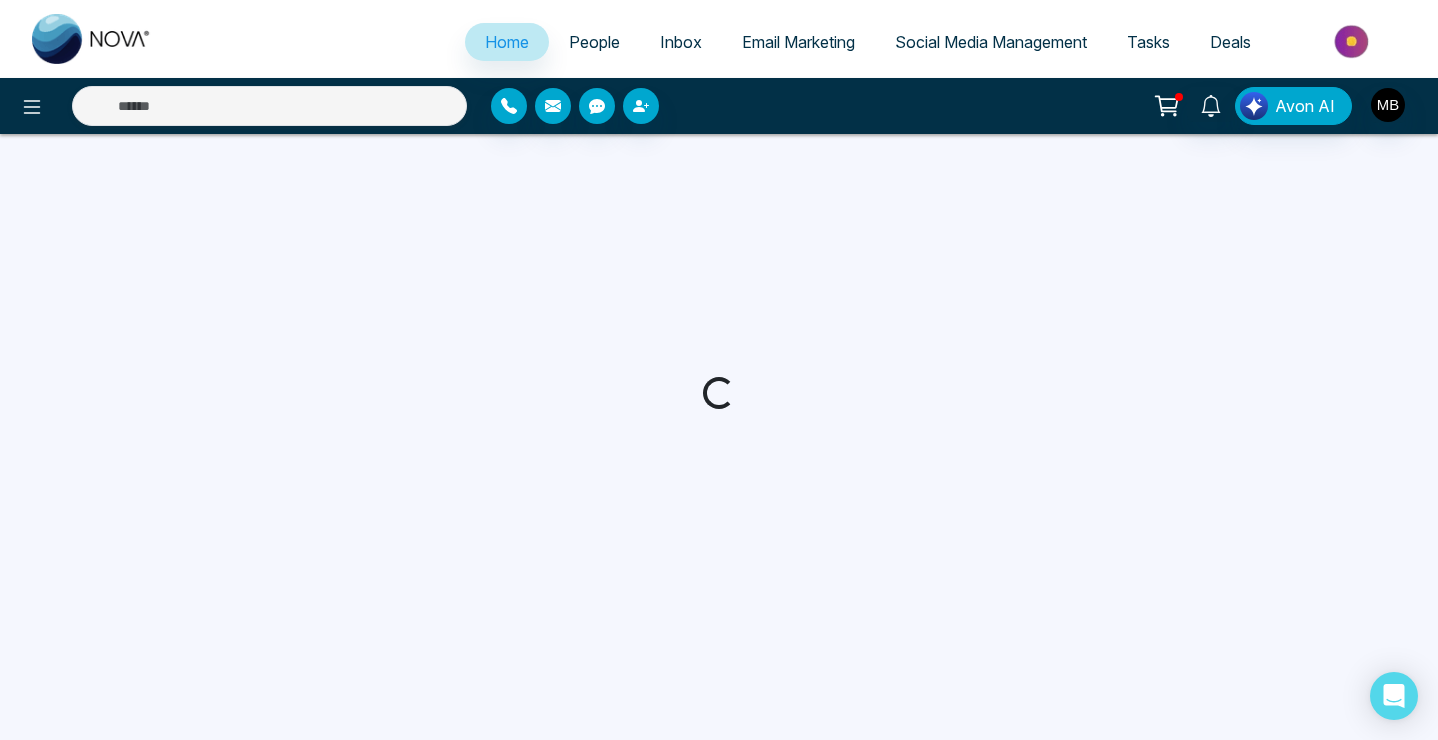 select on "*" 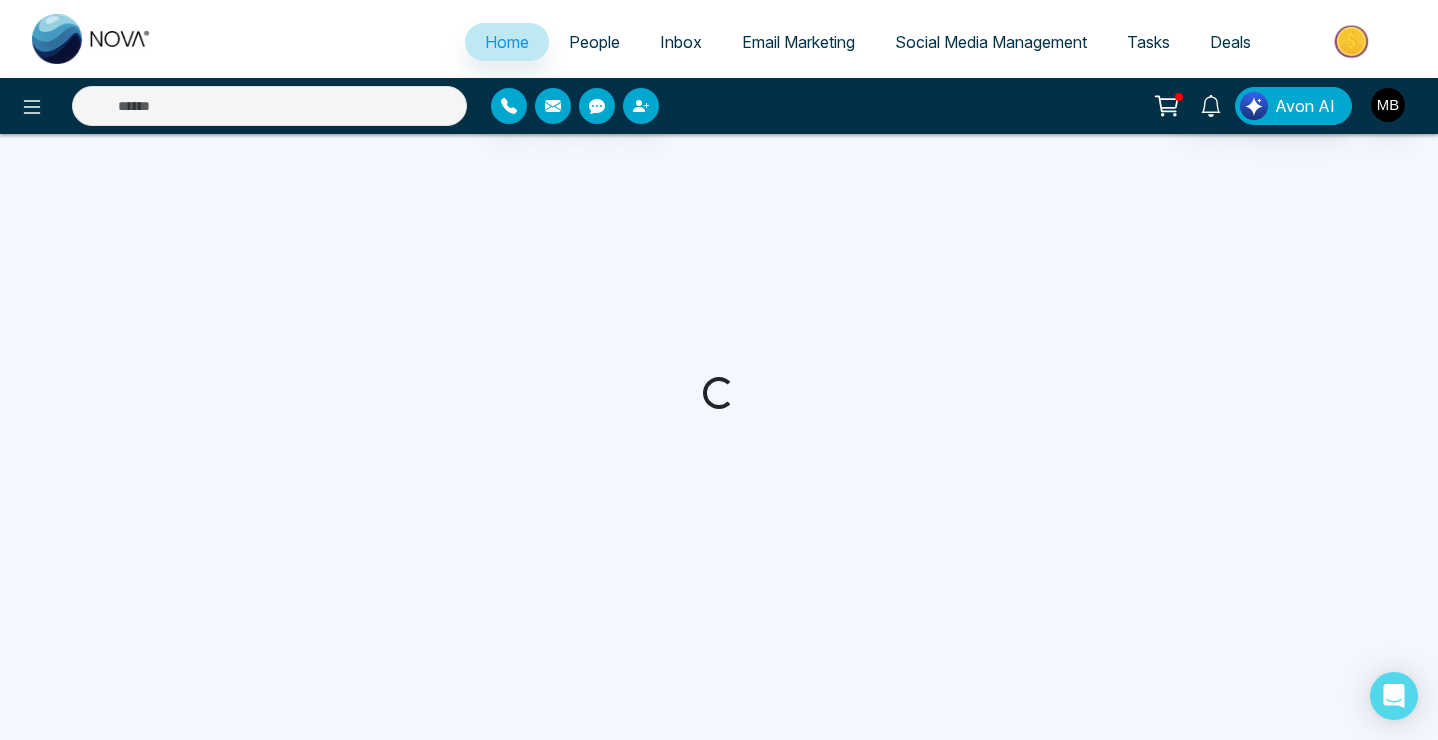 select on "*" 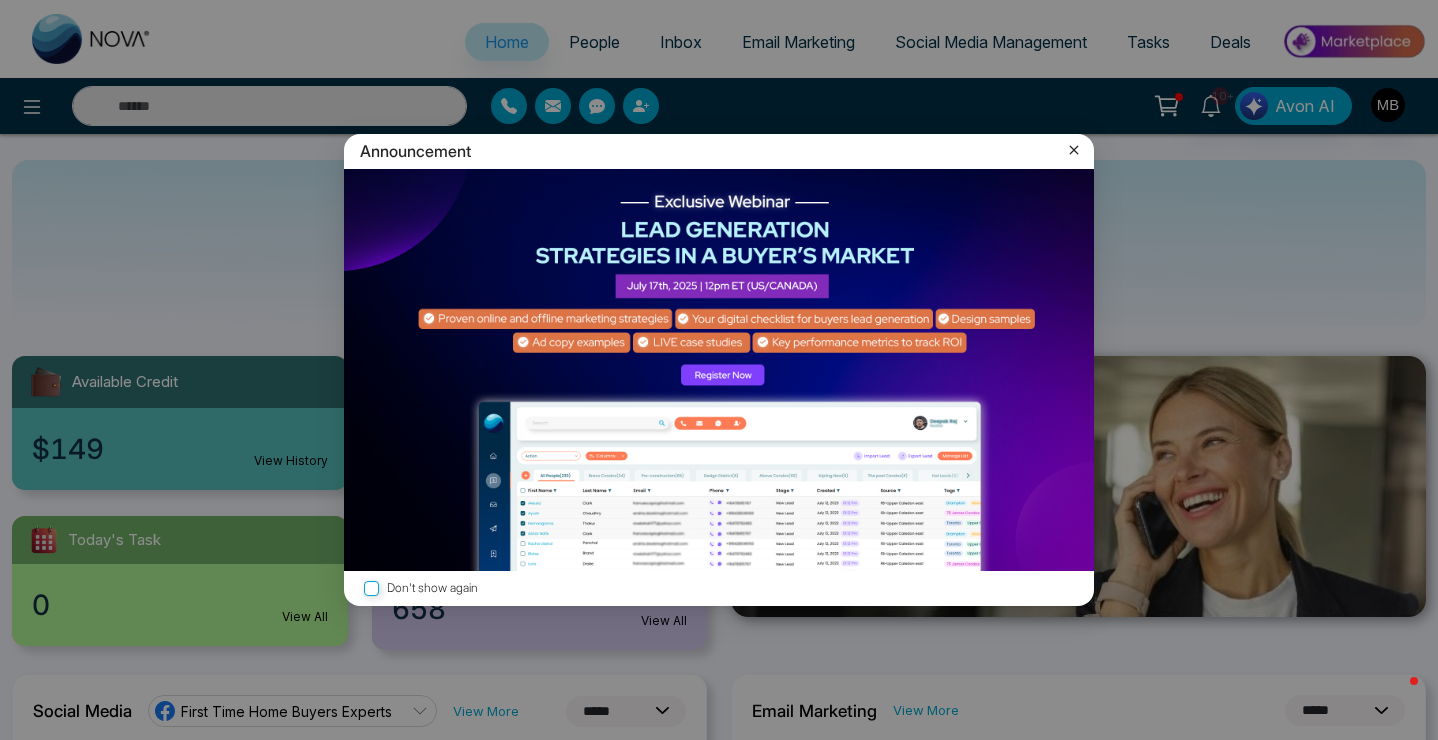 click 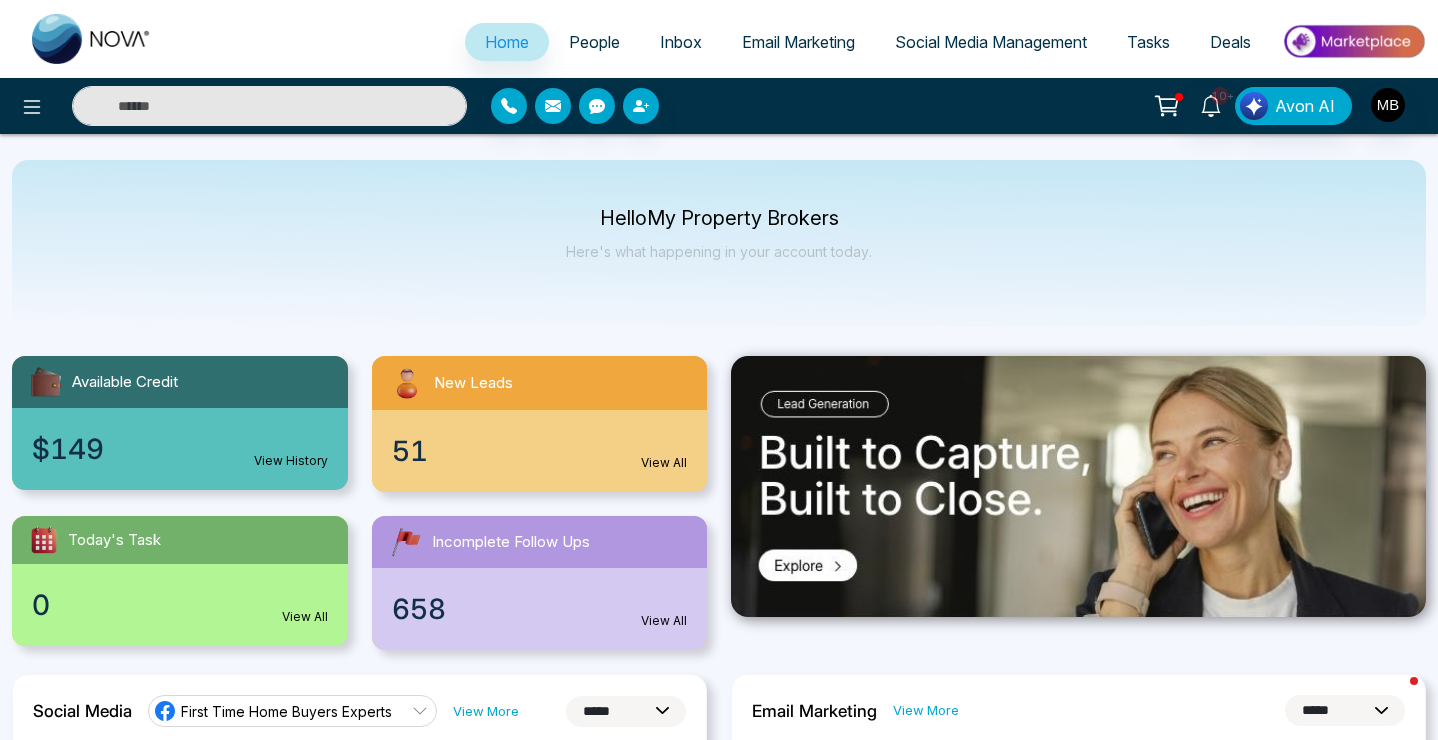 click at bounding box center [269, 106] 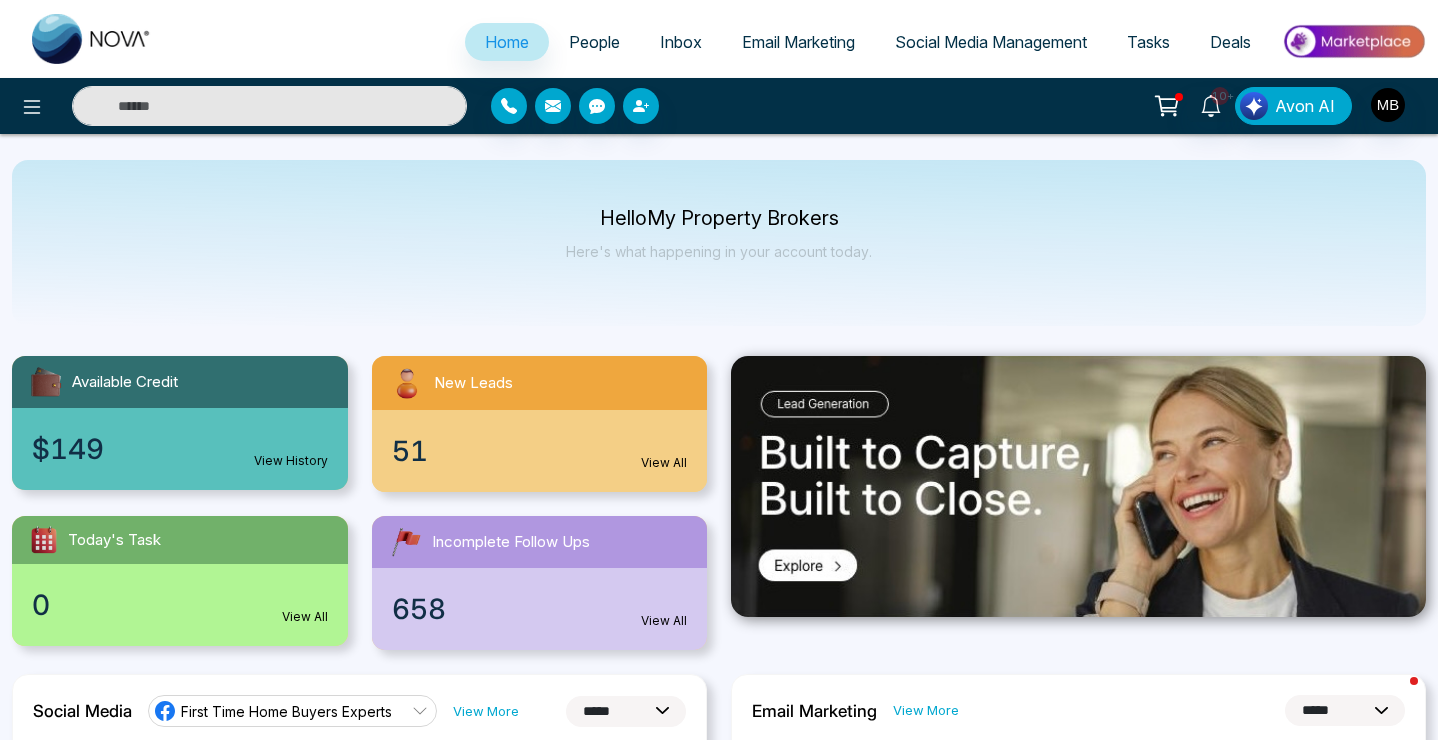 paste on "**********" 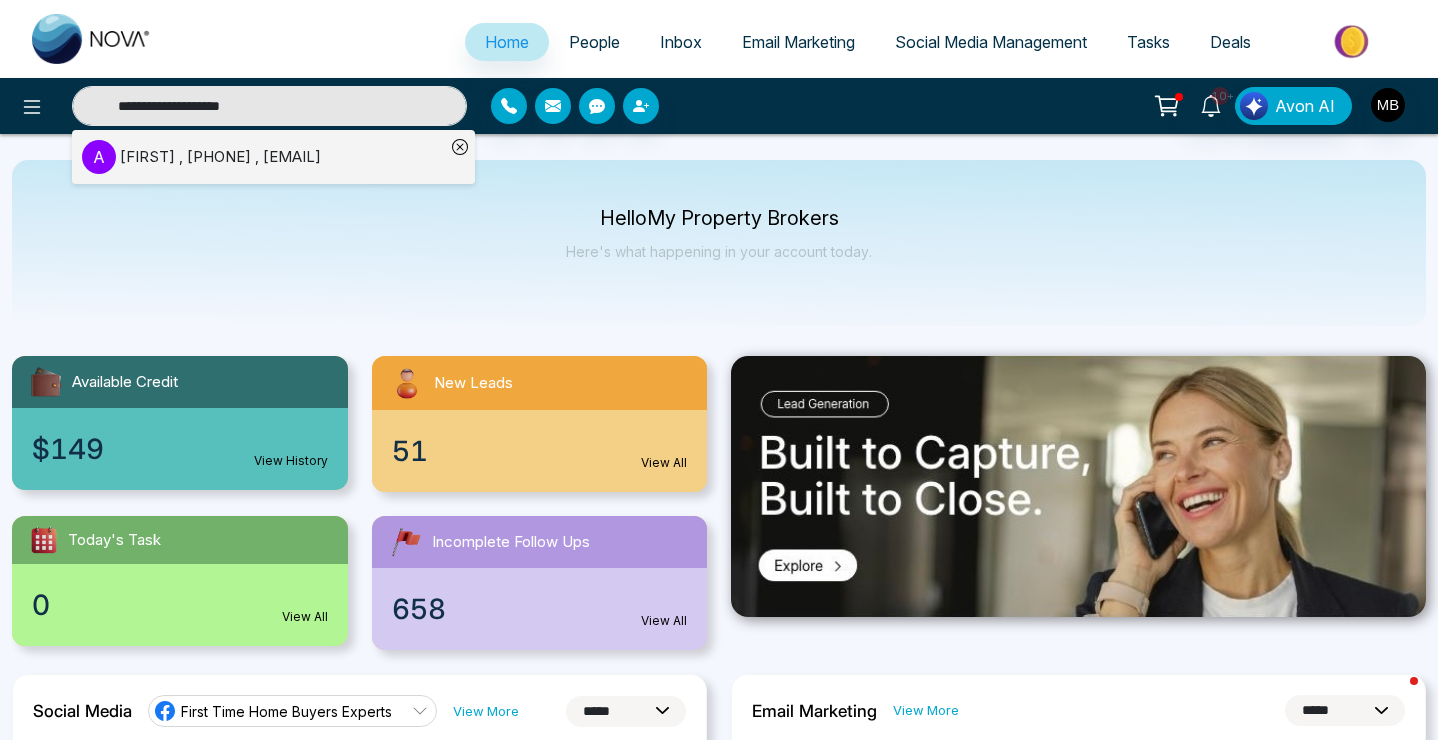 type on "**********" 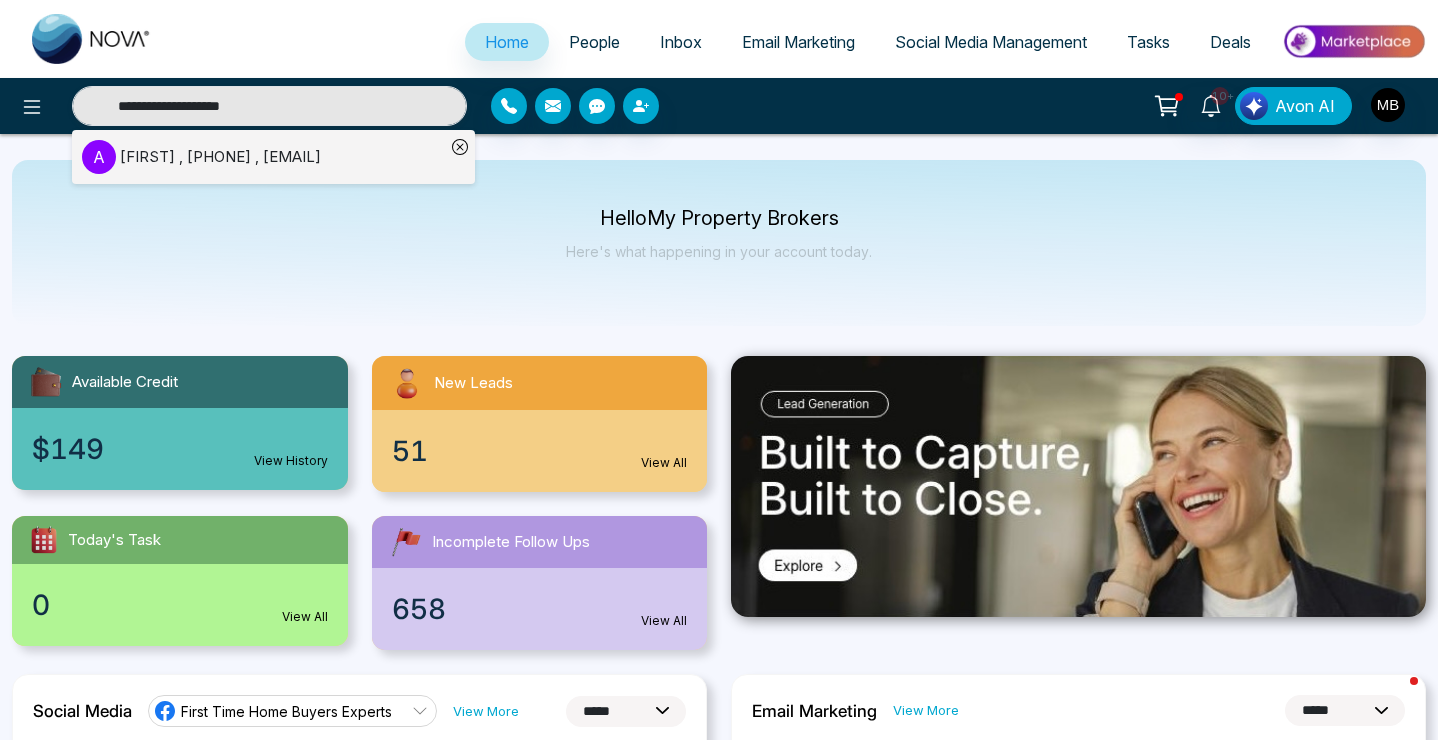 click on "[FIRST], [PHONE], [EMAIL]" at bounding box center [220, 157] 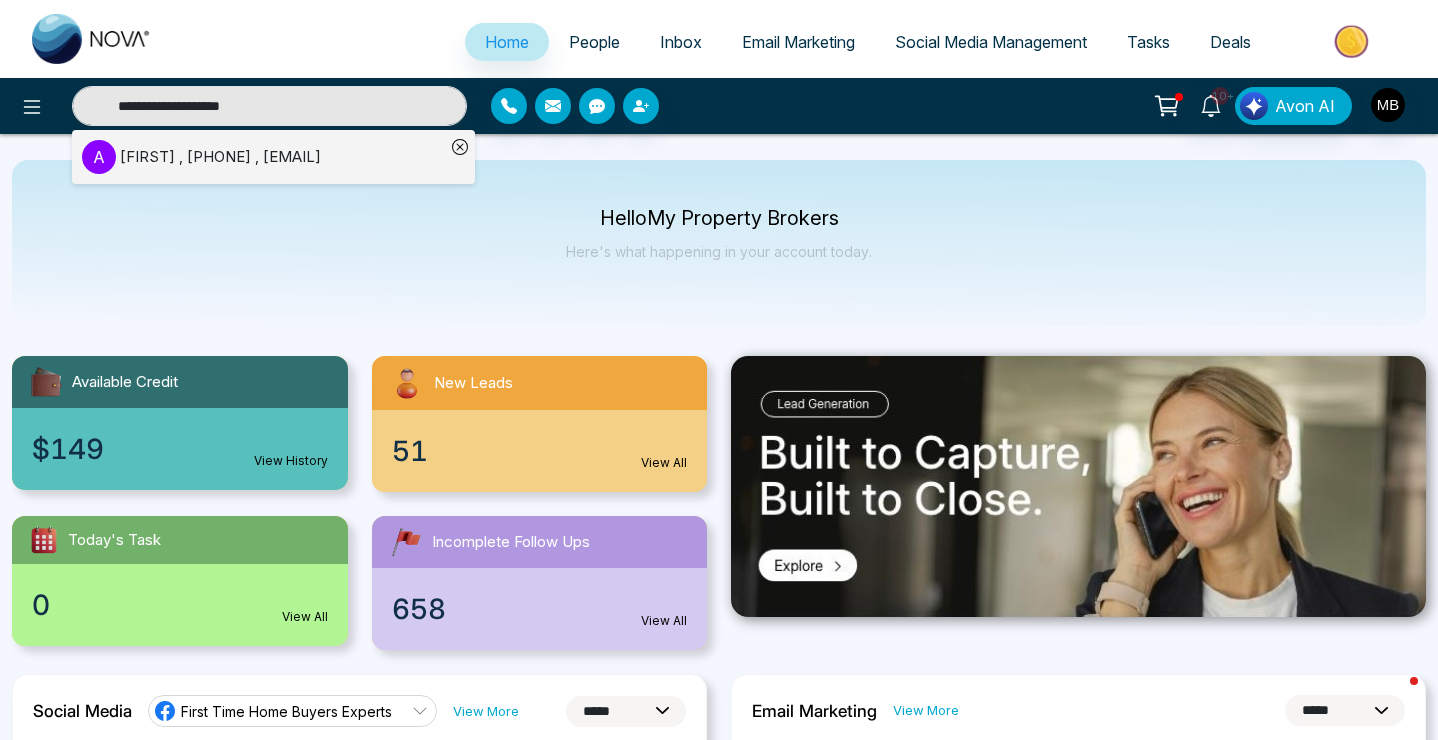 type 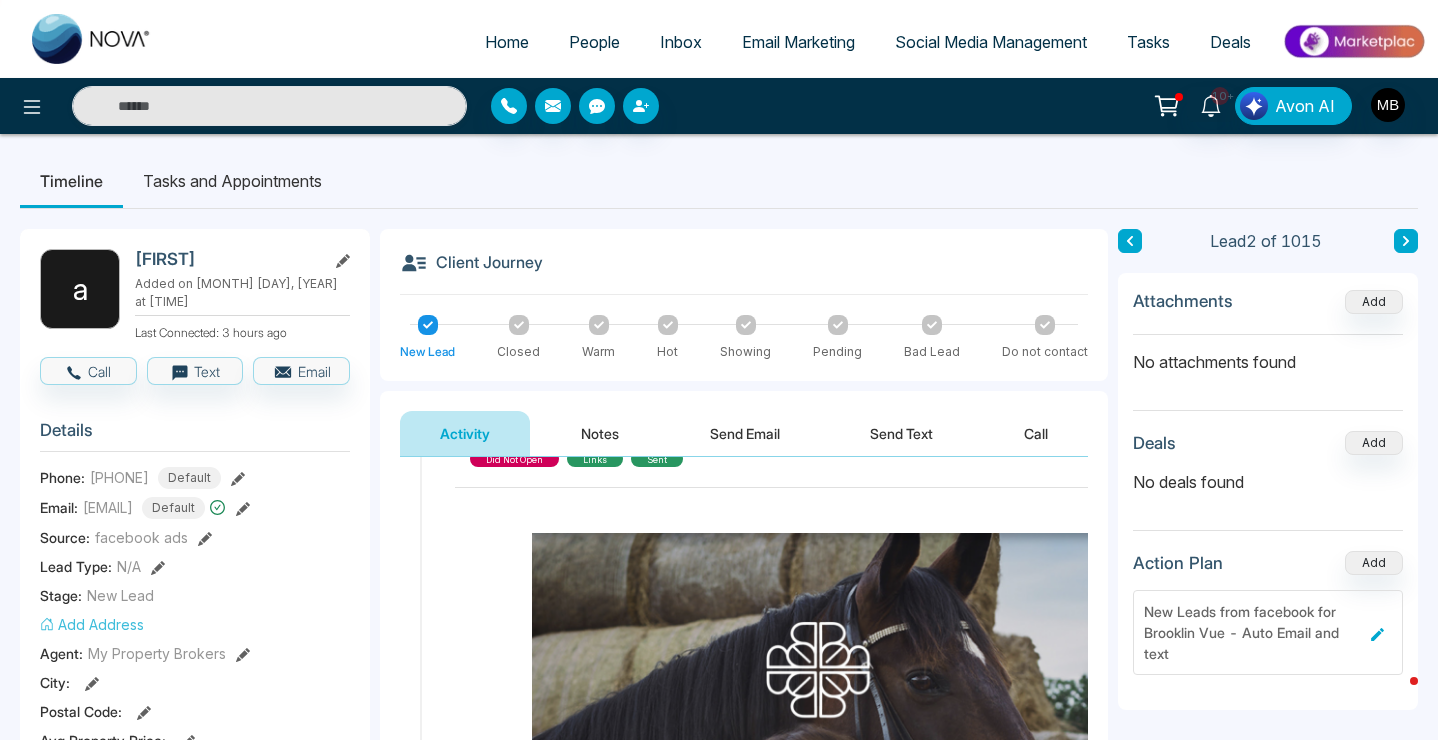 scroll, scrollTop: 0, scrollLeft: 0, axis: both 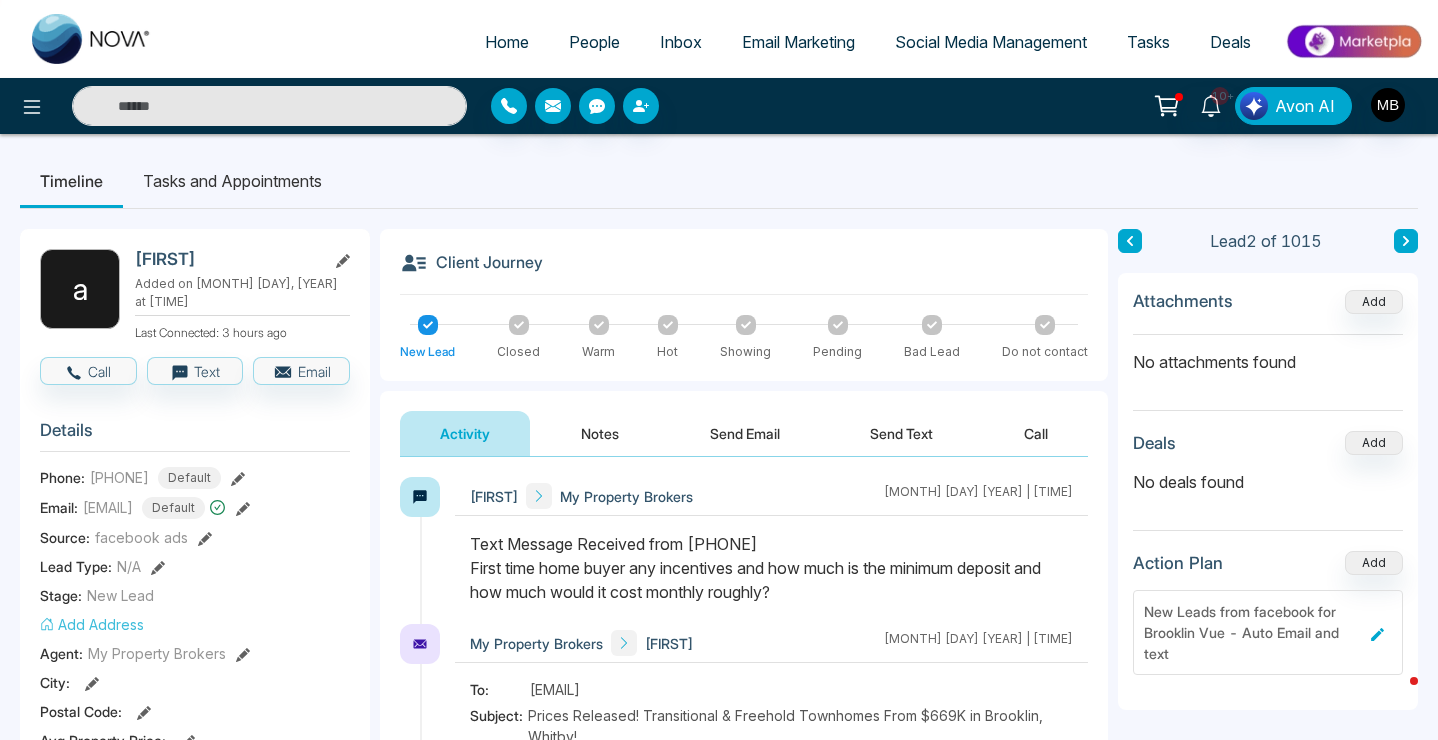 click at bounding box center [269, 106] 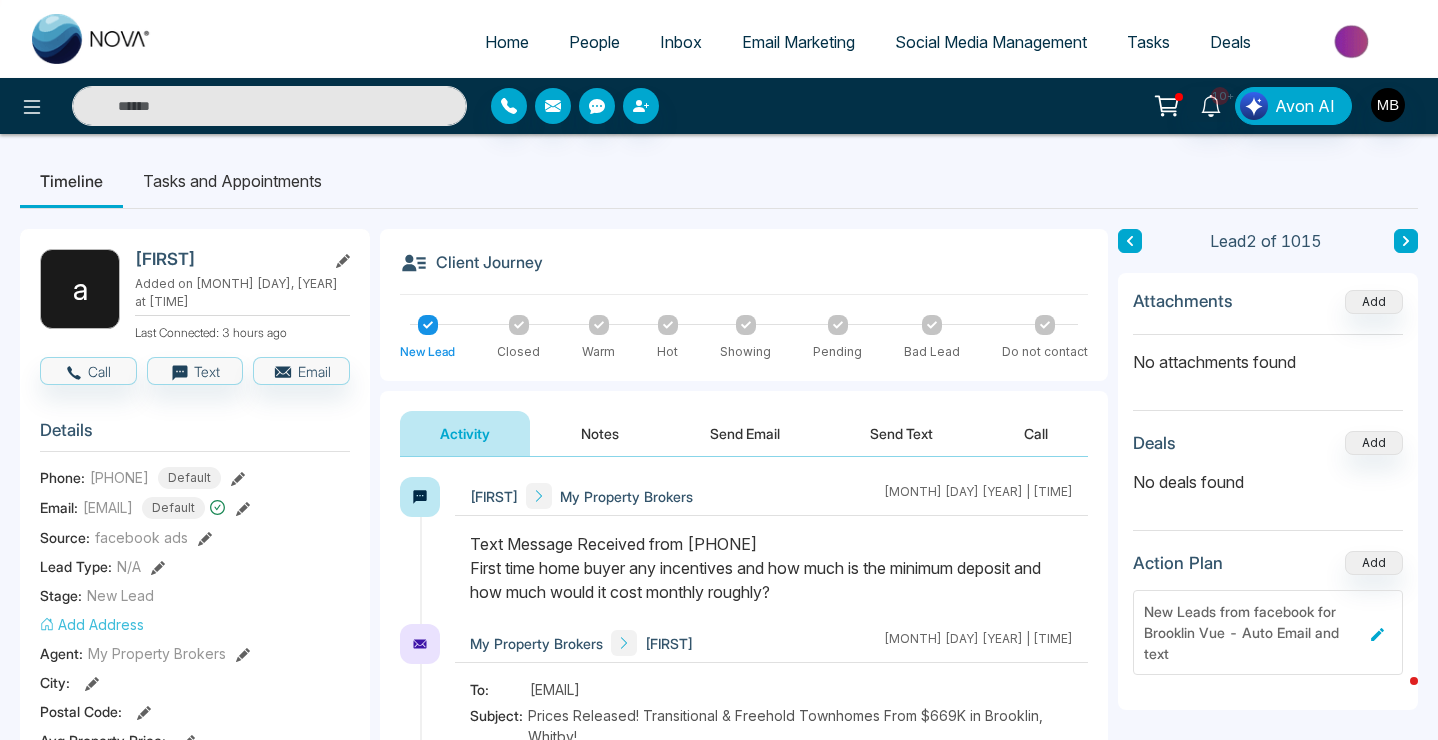 paste on "**********" 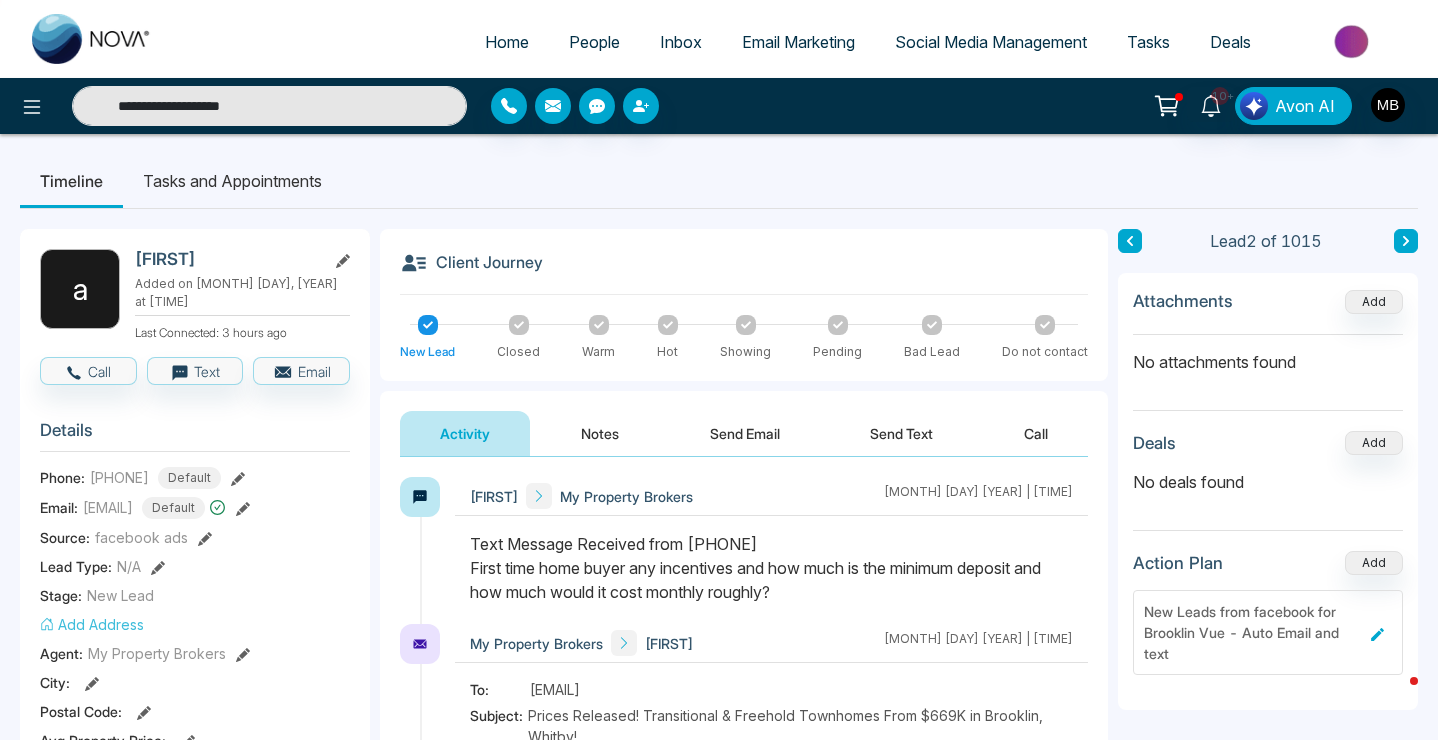 click on "**********" at bounding box center (269, 106) 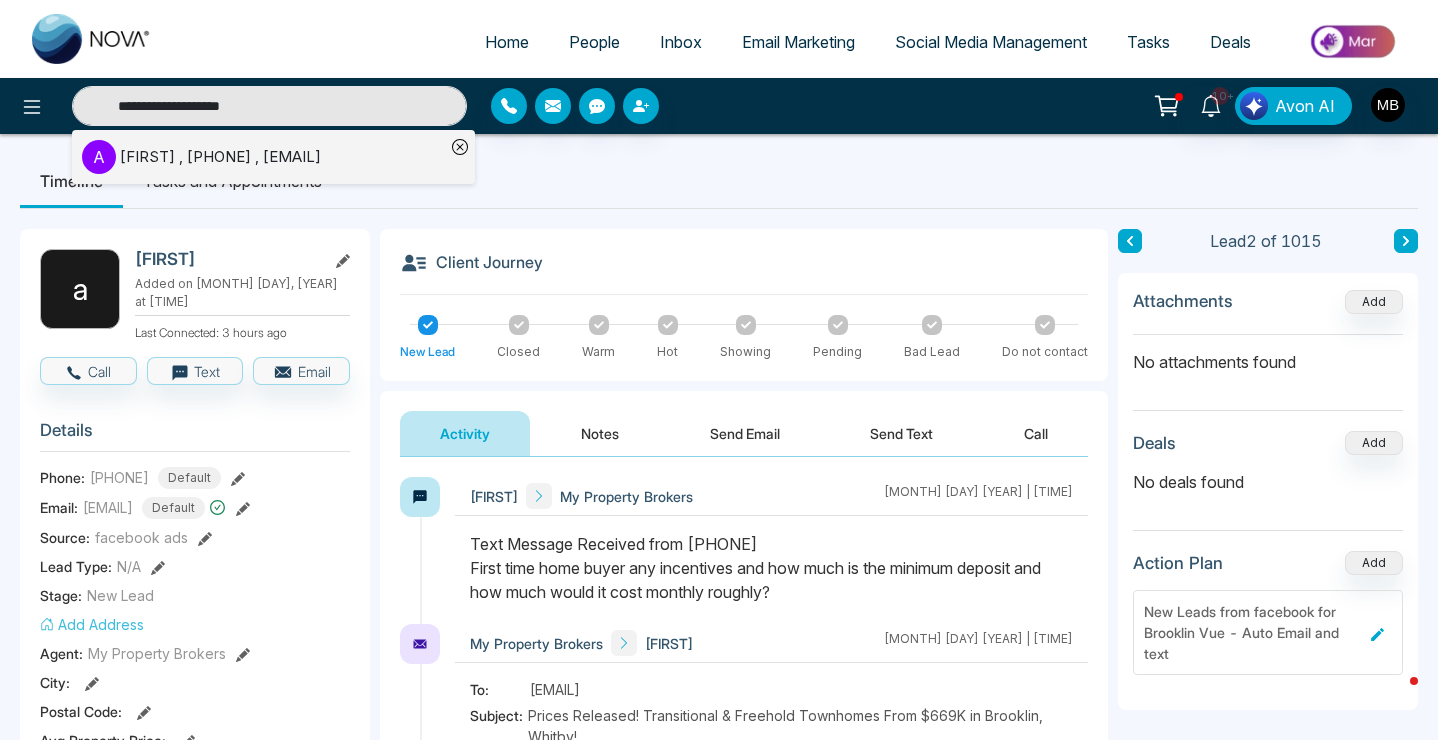 type on "**********" 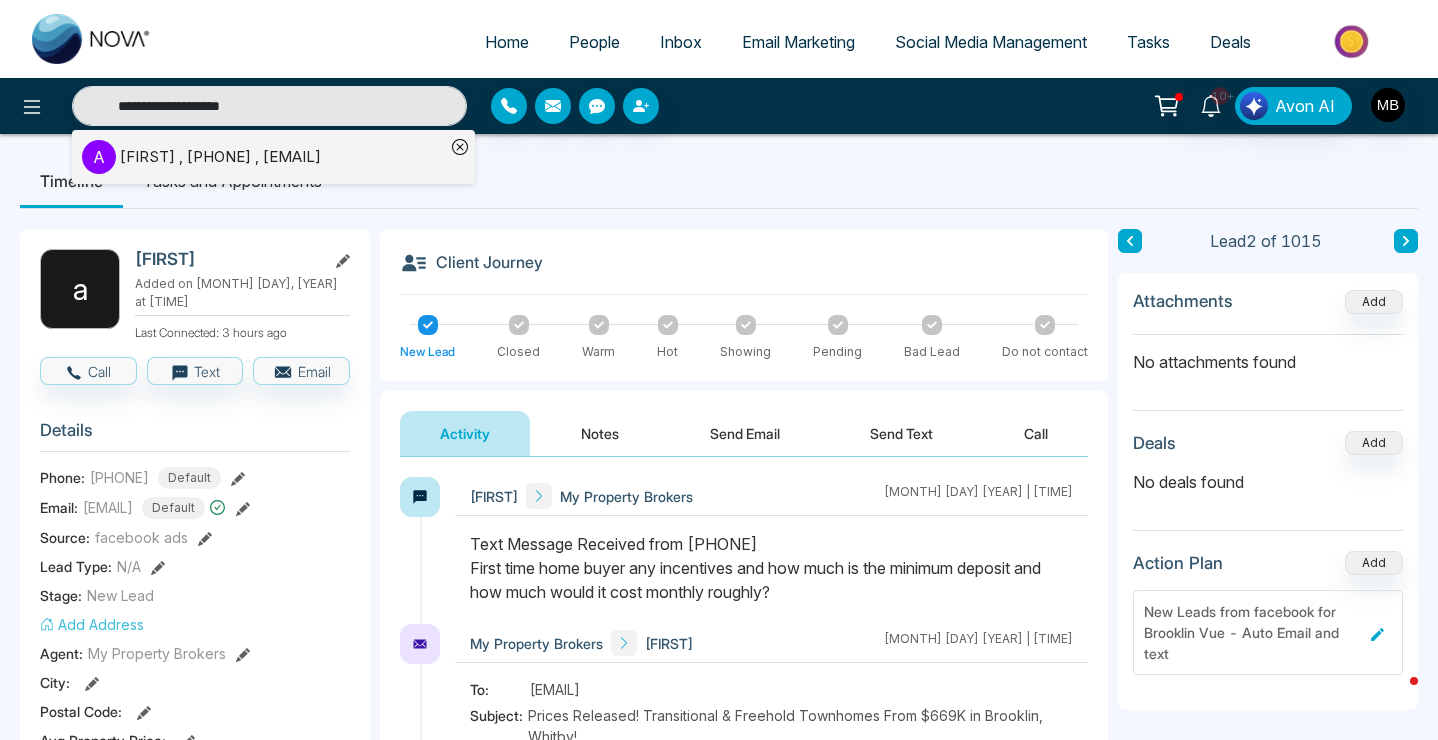 click on "[FIRST], [PHONE], [EMAIL]" at bounding box center (220, 157) 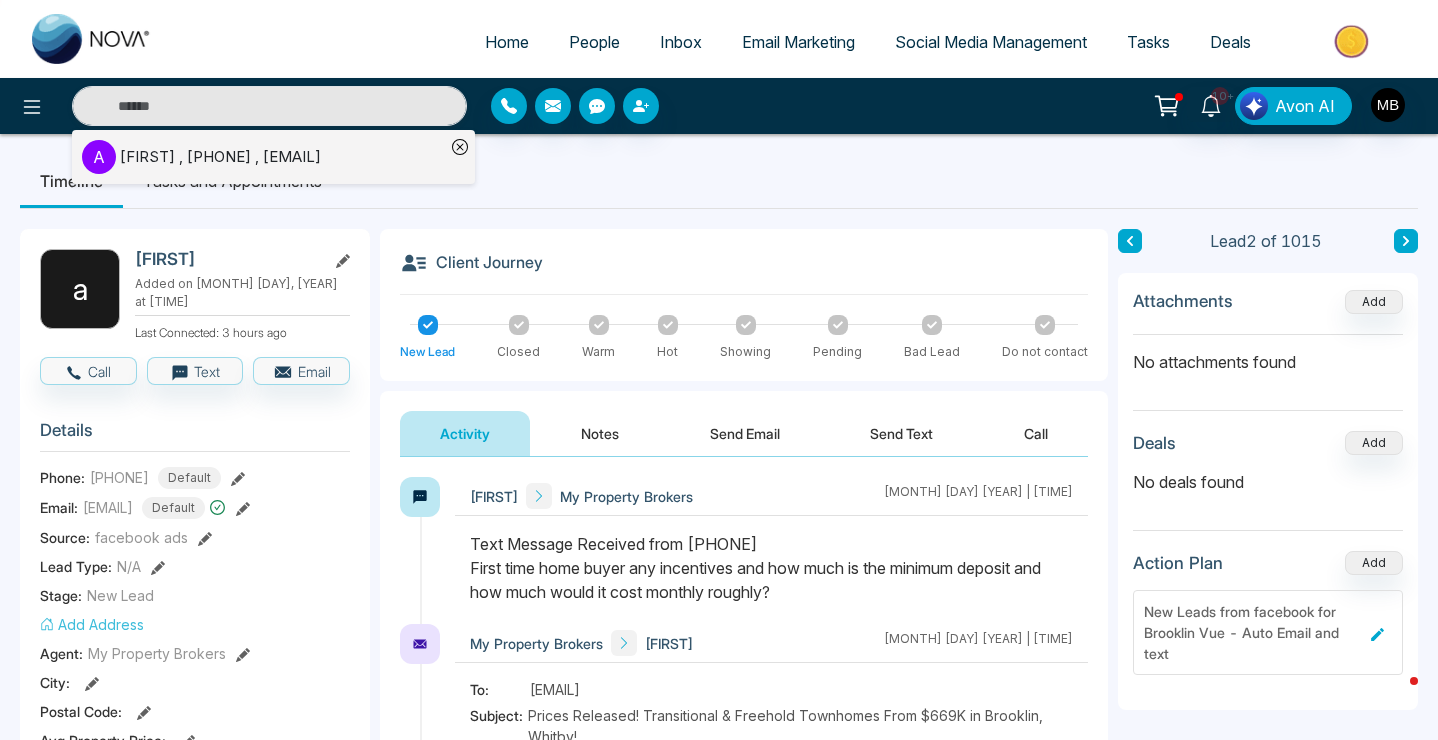 type on "**********" 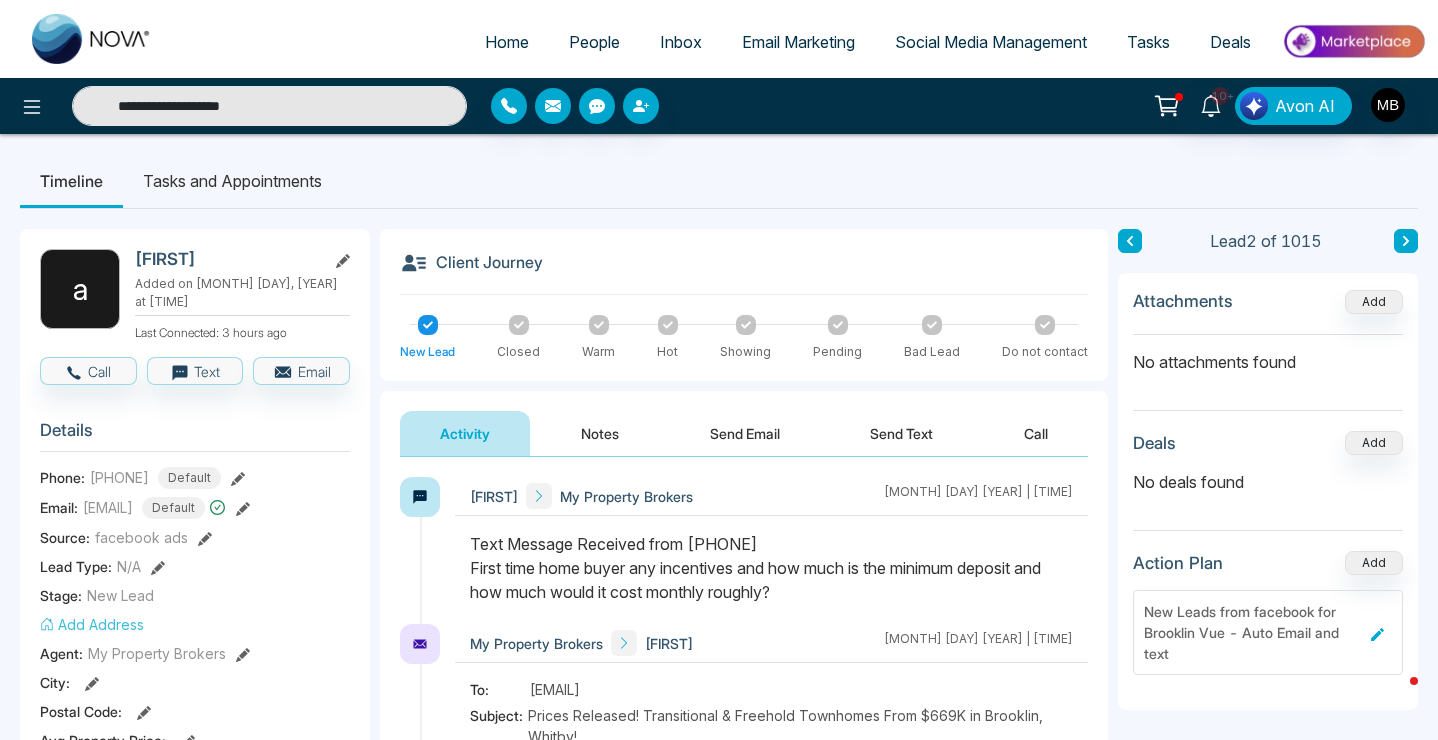 click on "**********" at bounding box center [269, 106] 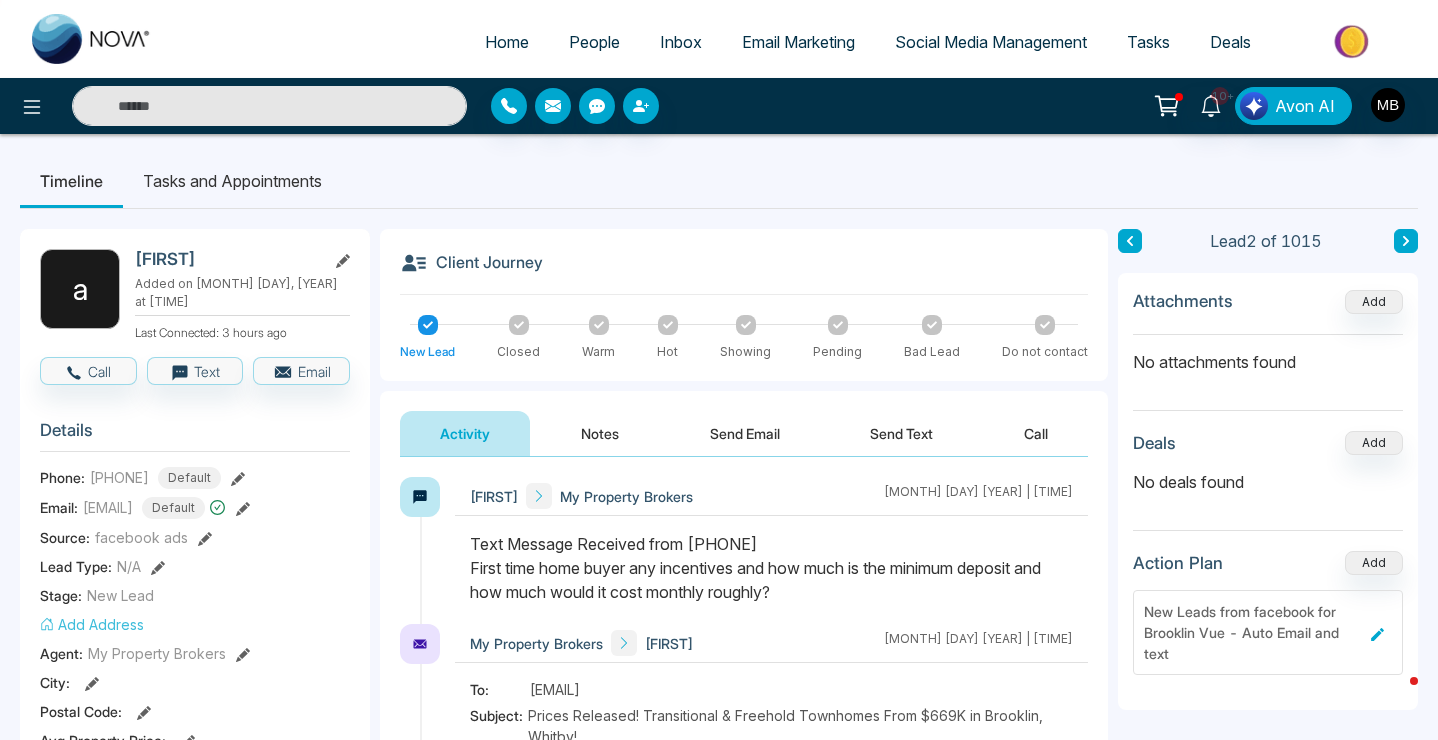 paste on "**********" 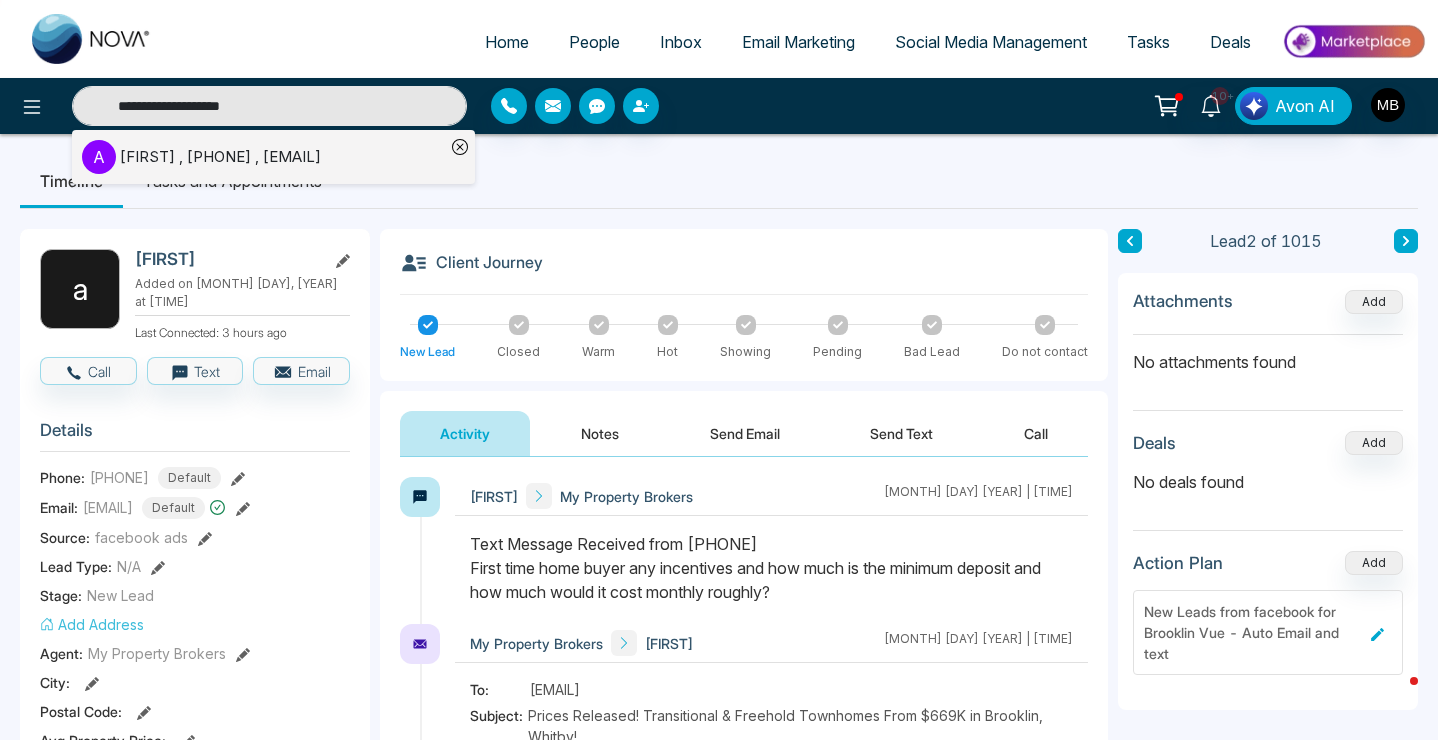 type on "**********" 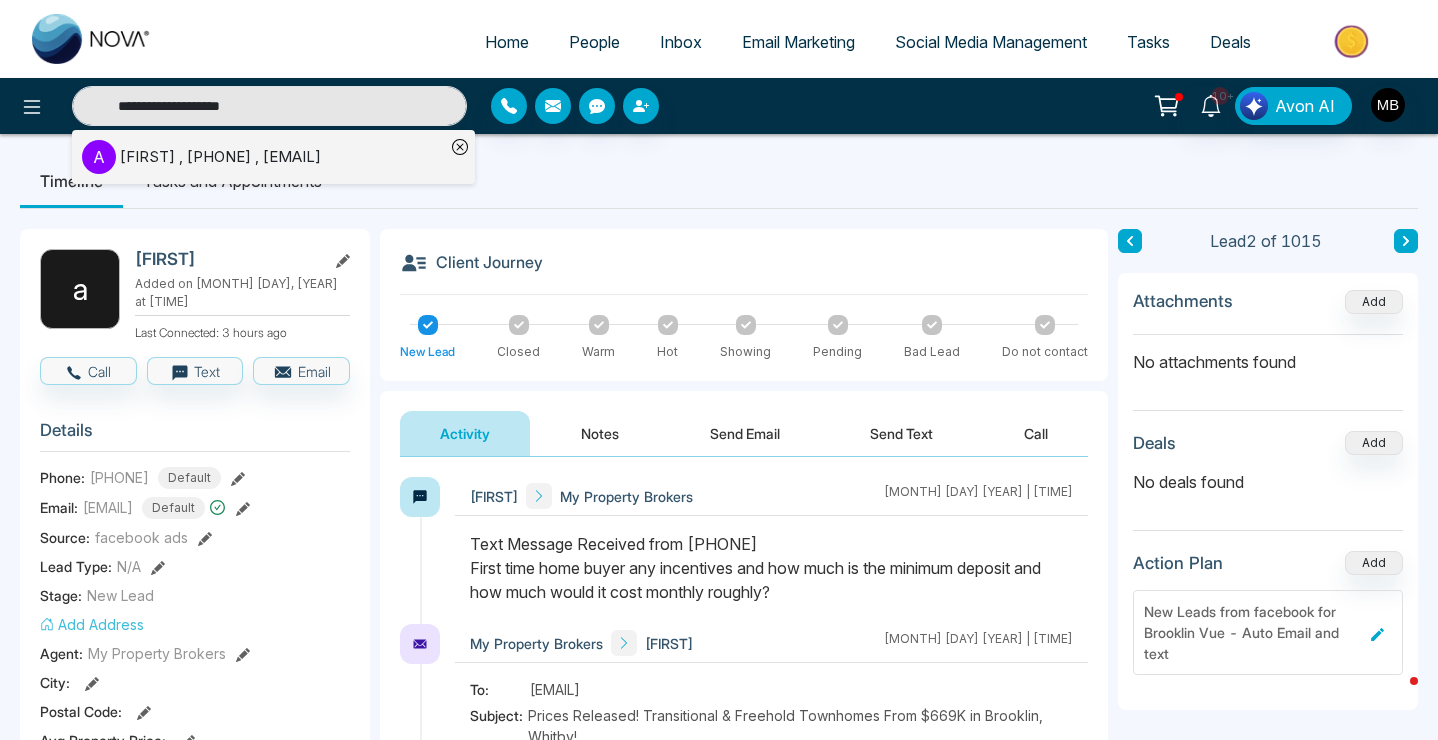 click on "[FIRST], [PHONE], [EMAIL]" at bounding box center (220, 157) 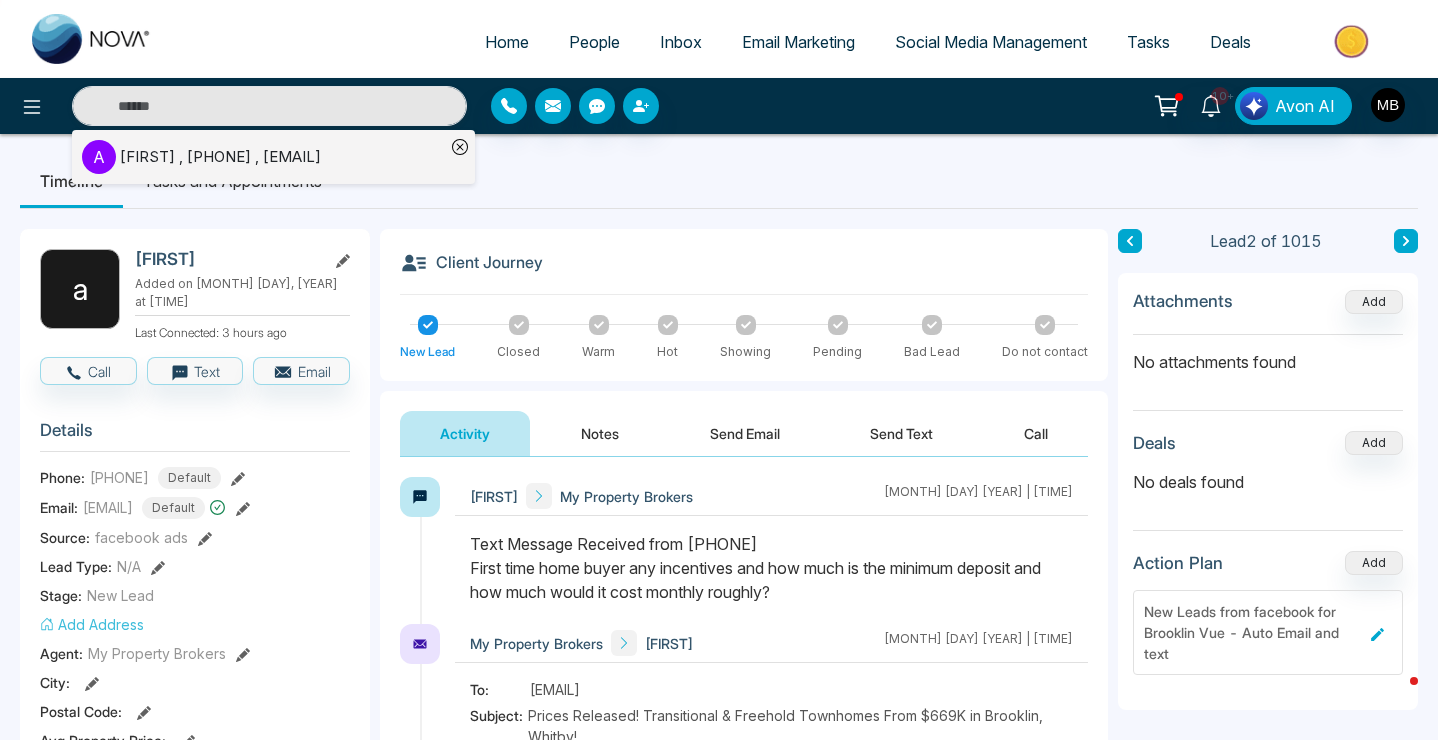type on "**********" 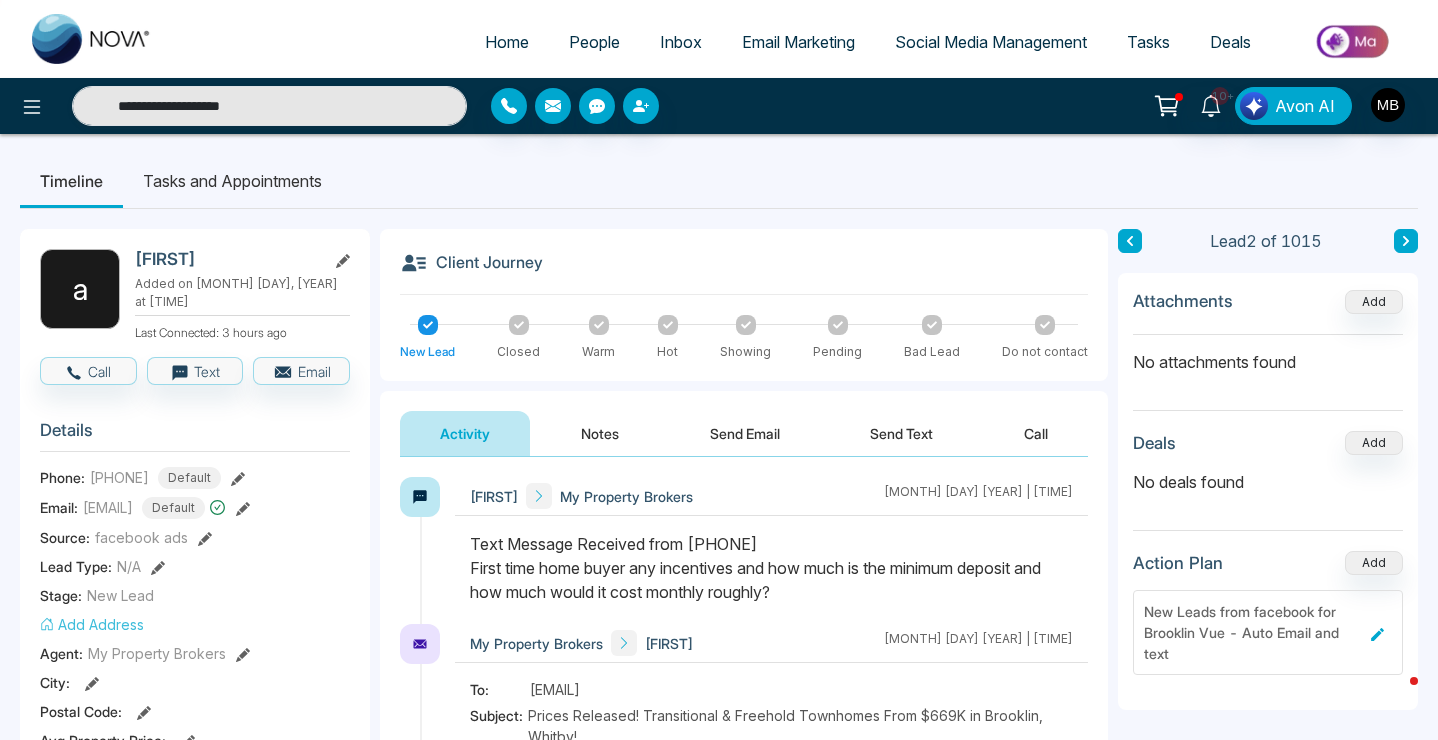 scroll, scrollTop: 300, scrollLeft: 0, axis: vertical 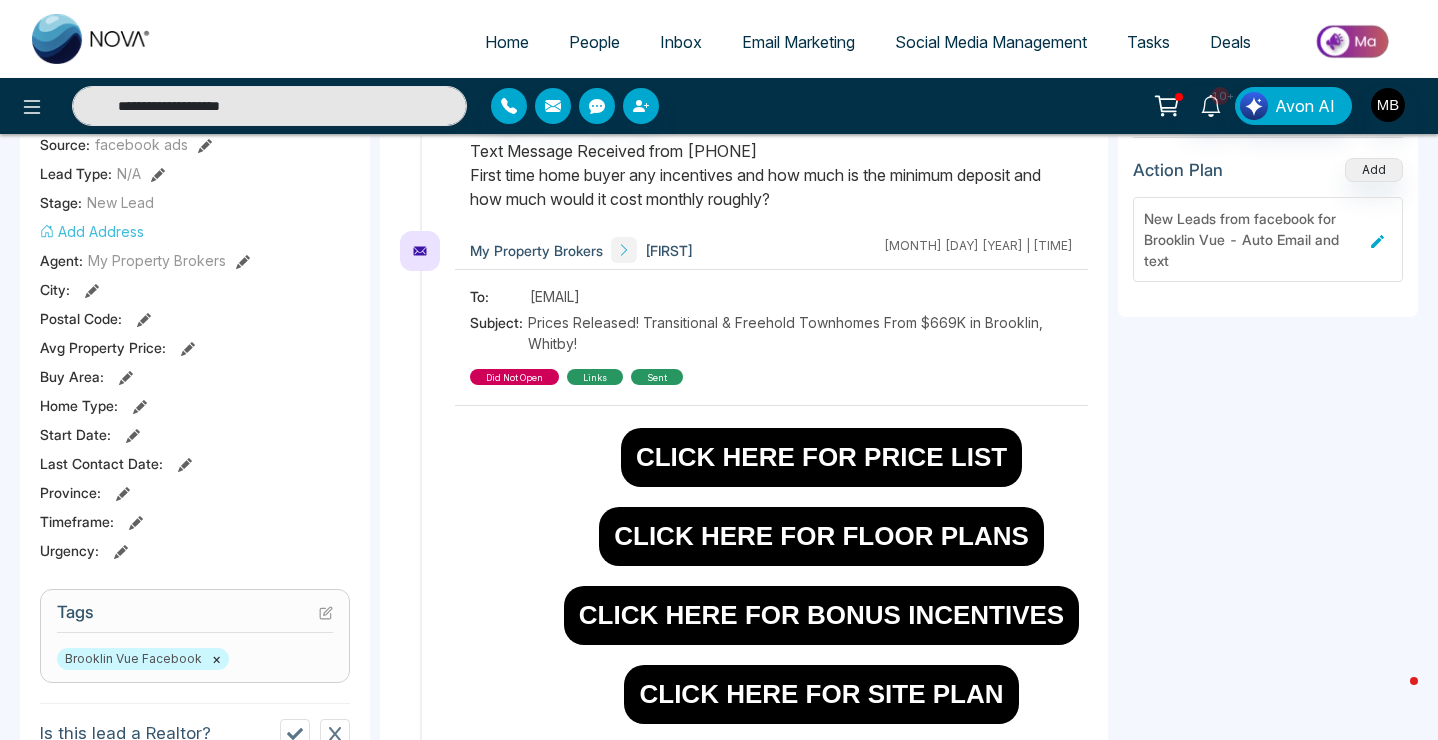 click on "CLICK HERE FOR PRICE LIST" at bounding box center (821, 457) 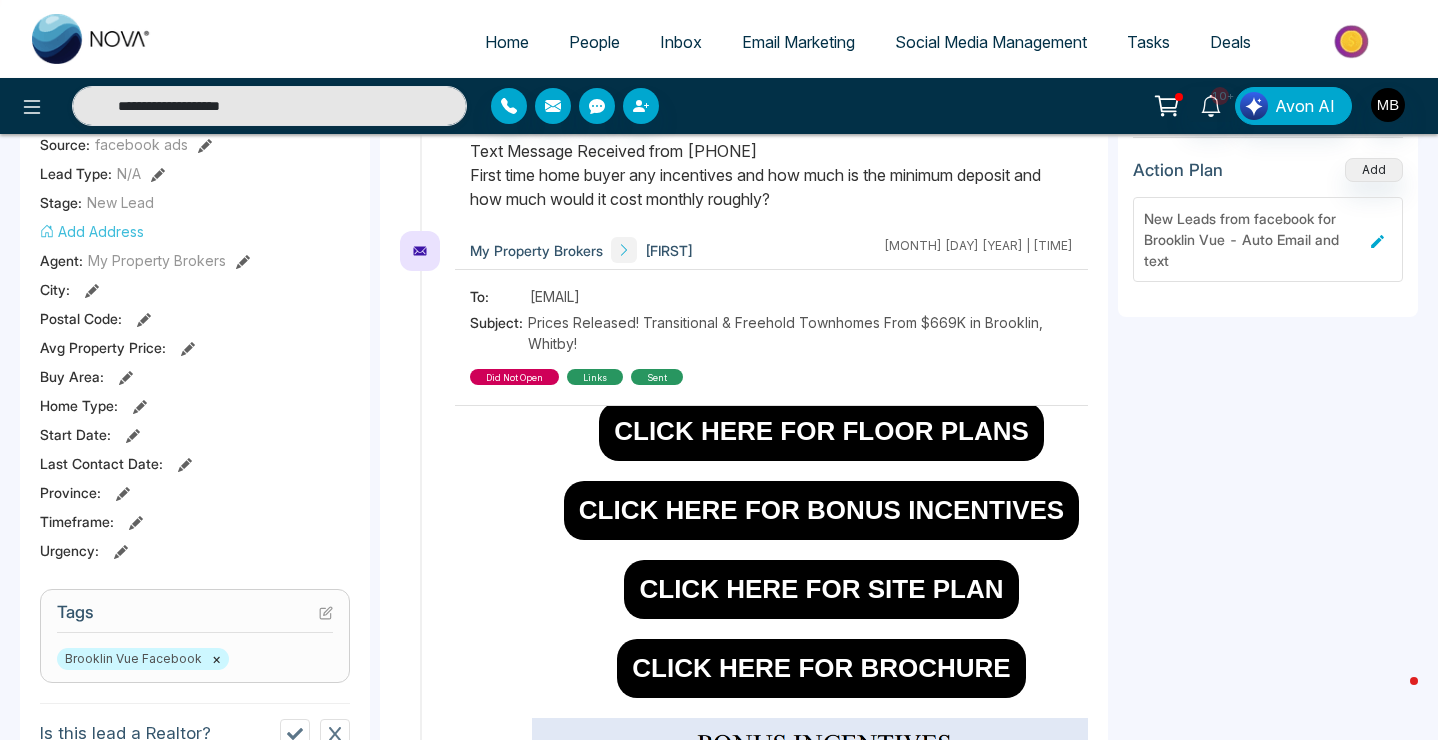 scroll, scrollTop: 2293, scrollLeft: 0, axis: vertical 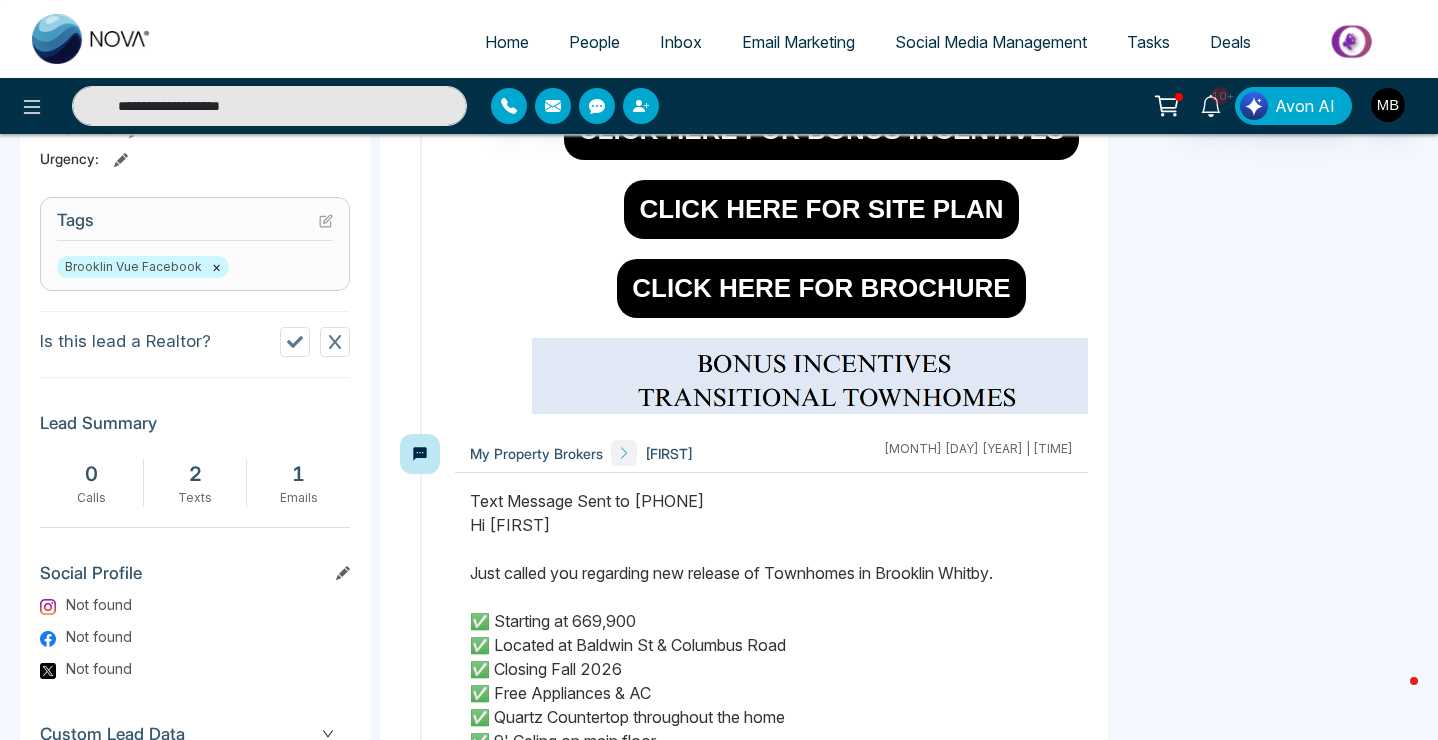 click 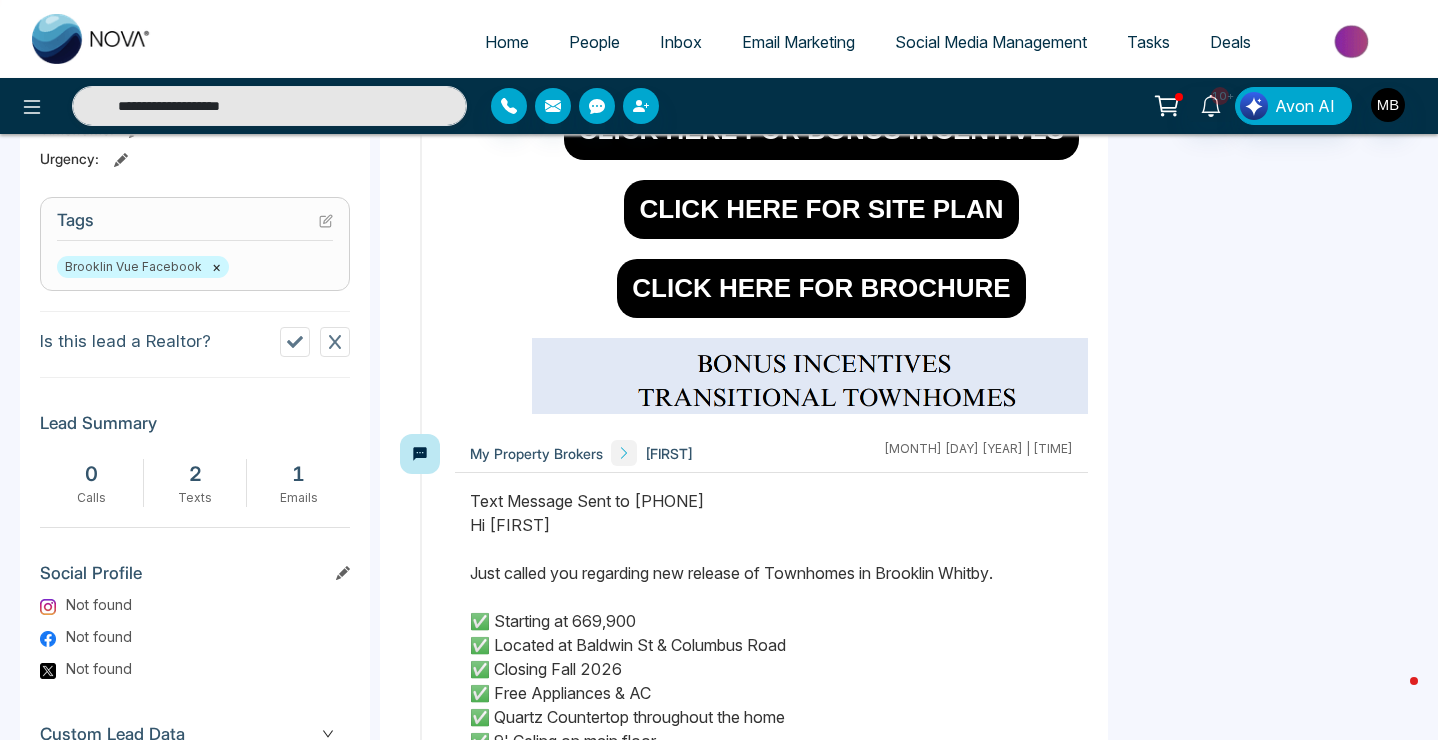 type on "**********" 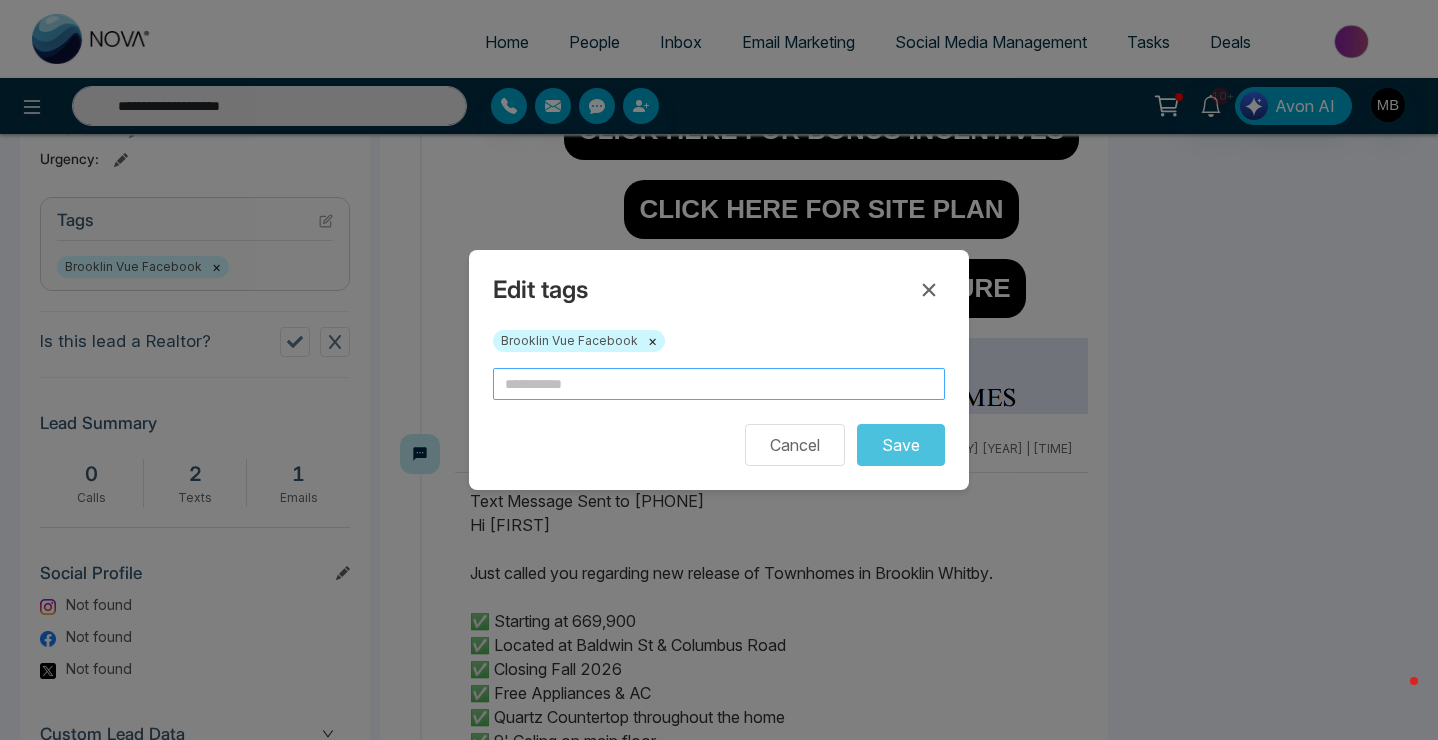 click at bounding box center (719, 384) 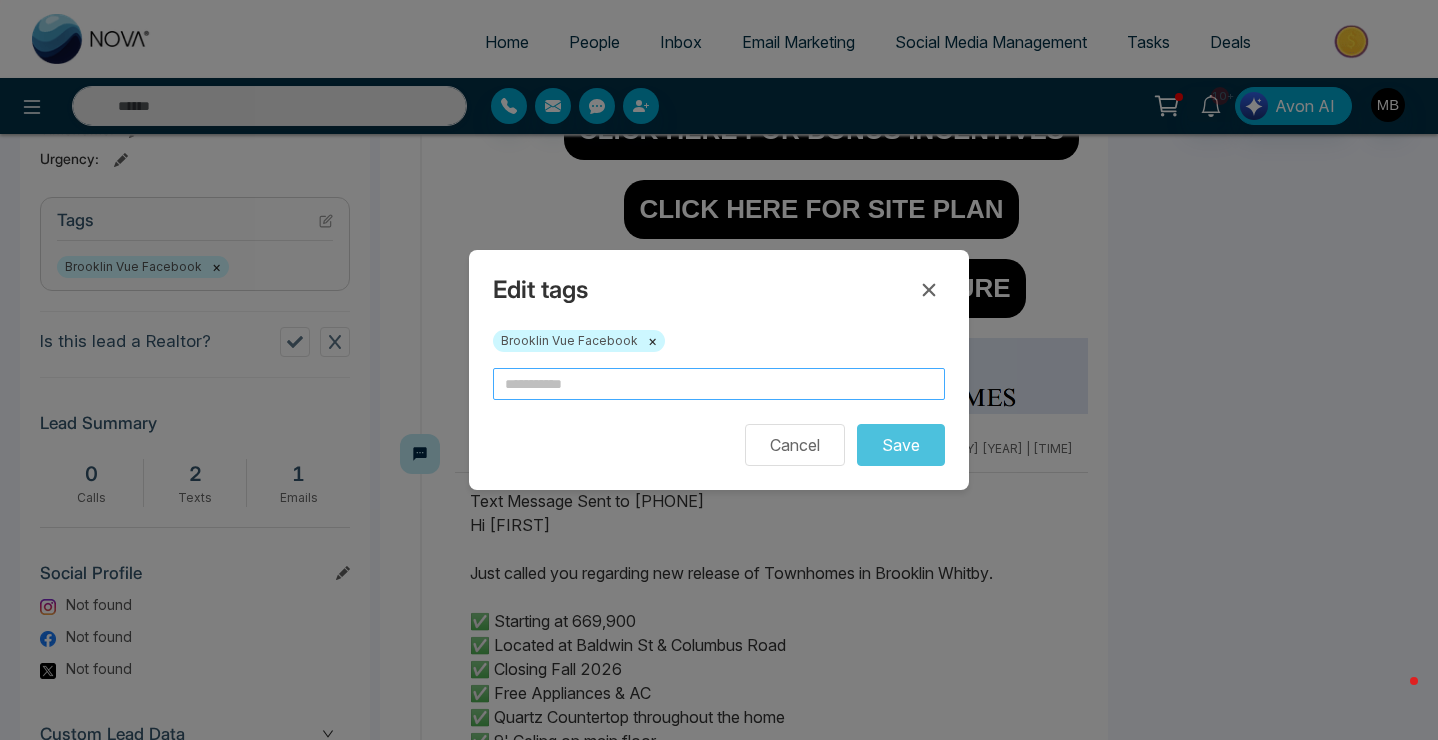 type on "**********" 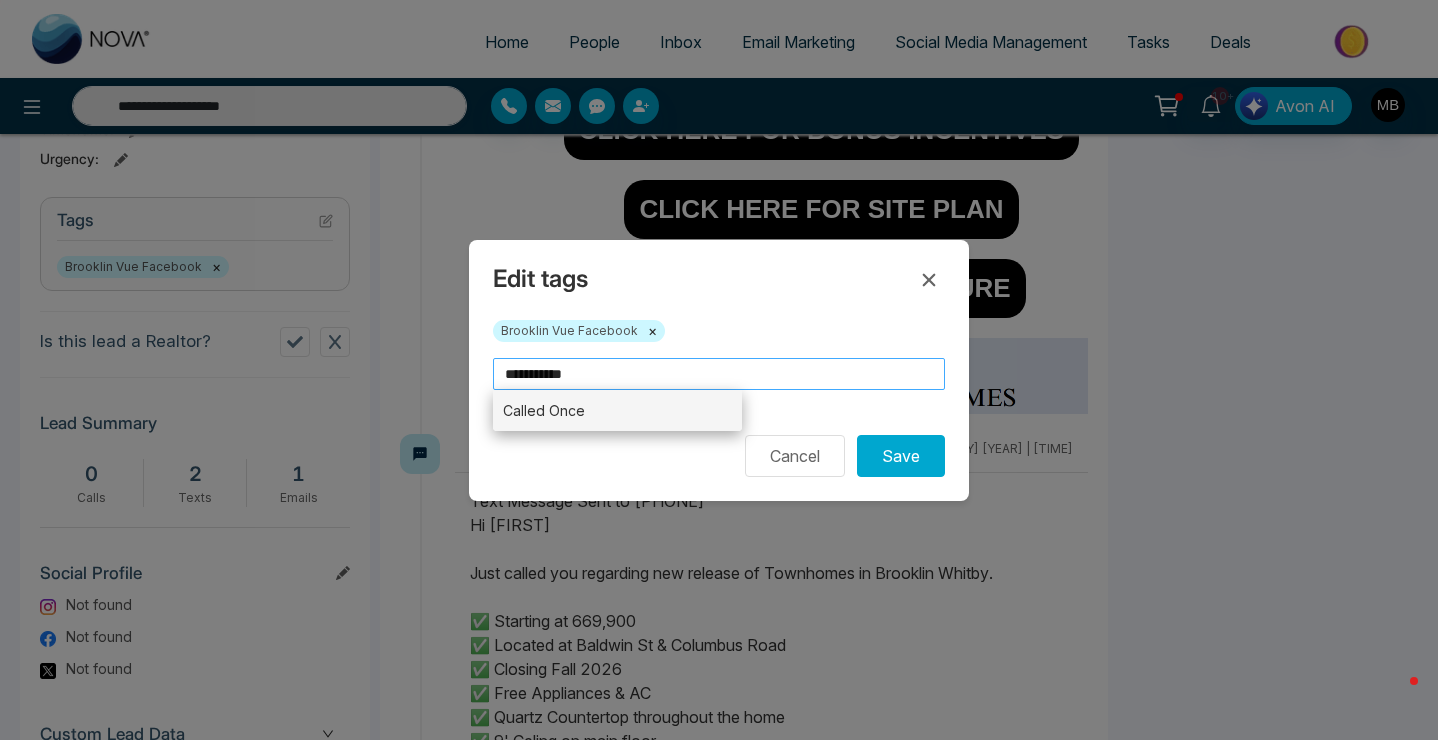 type on "**********" 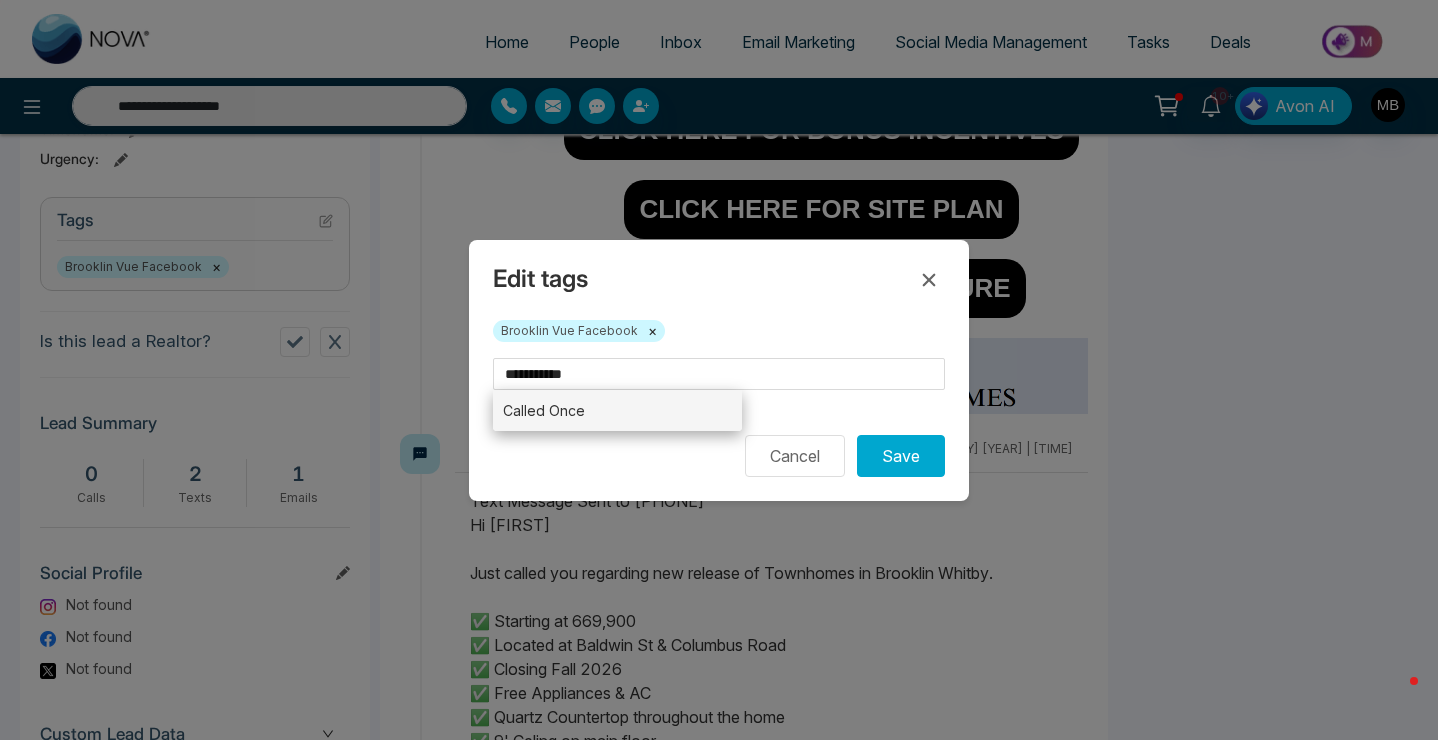 click on "Called Once" at bounding box center [617, 410] 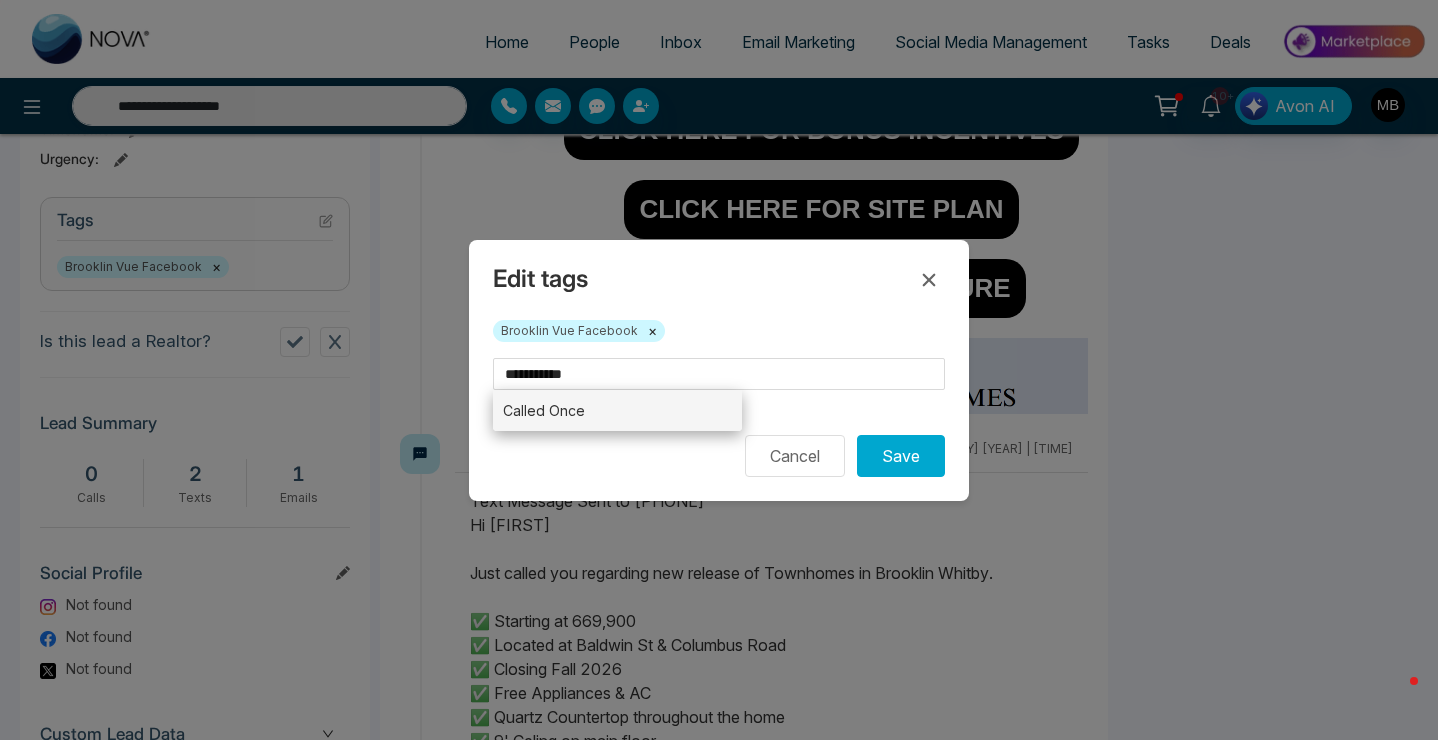 type 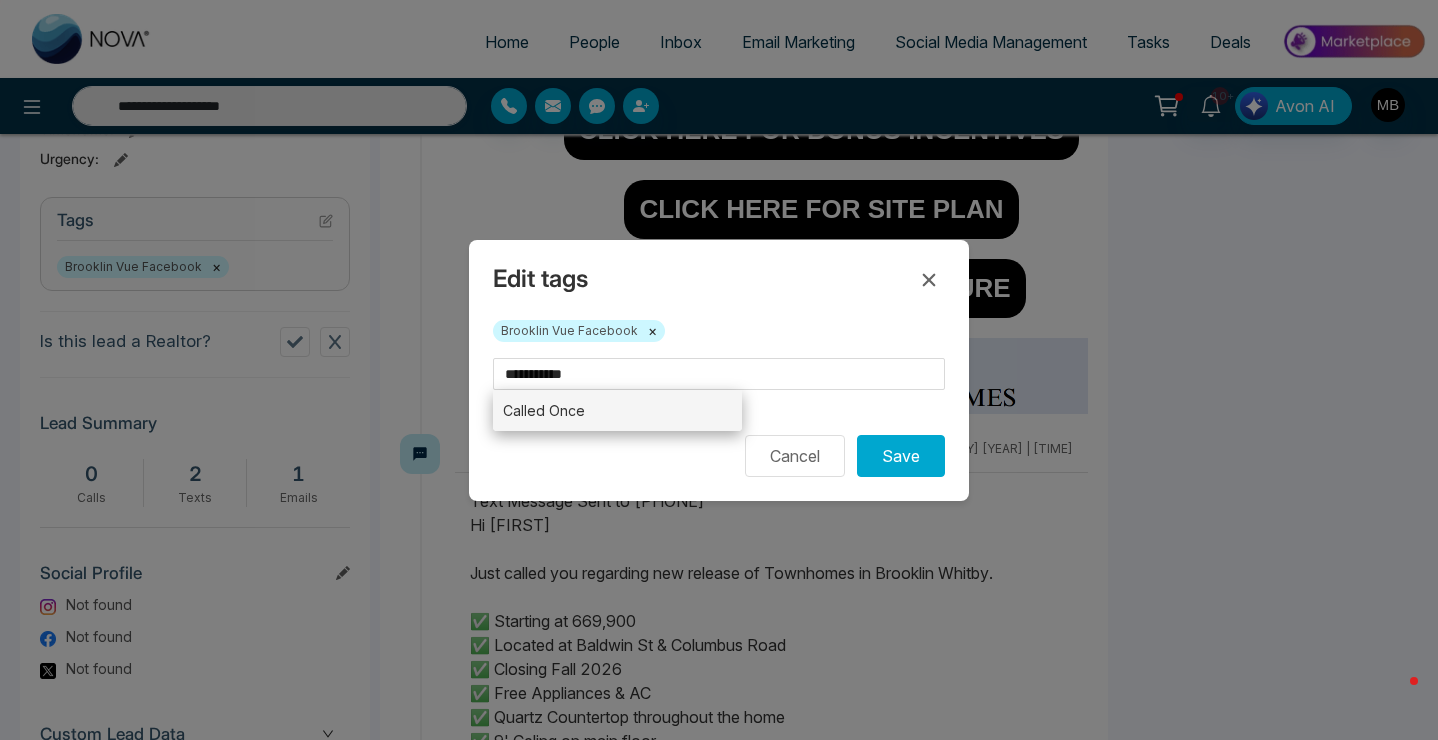 type on "**********" 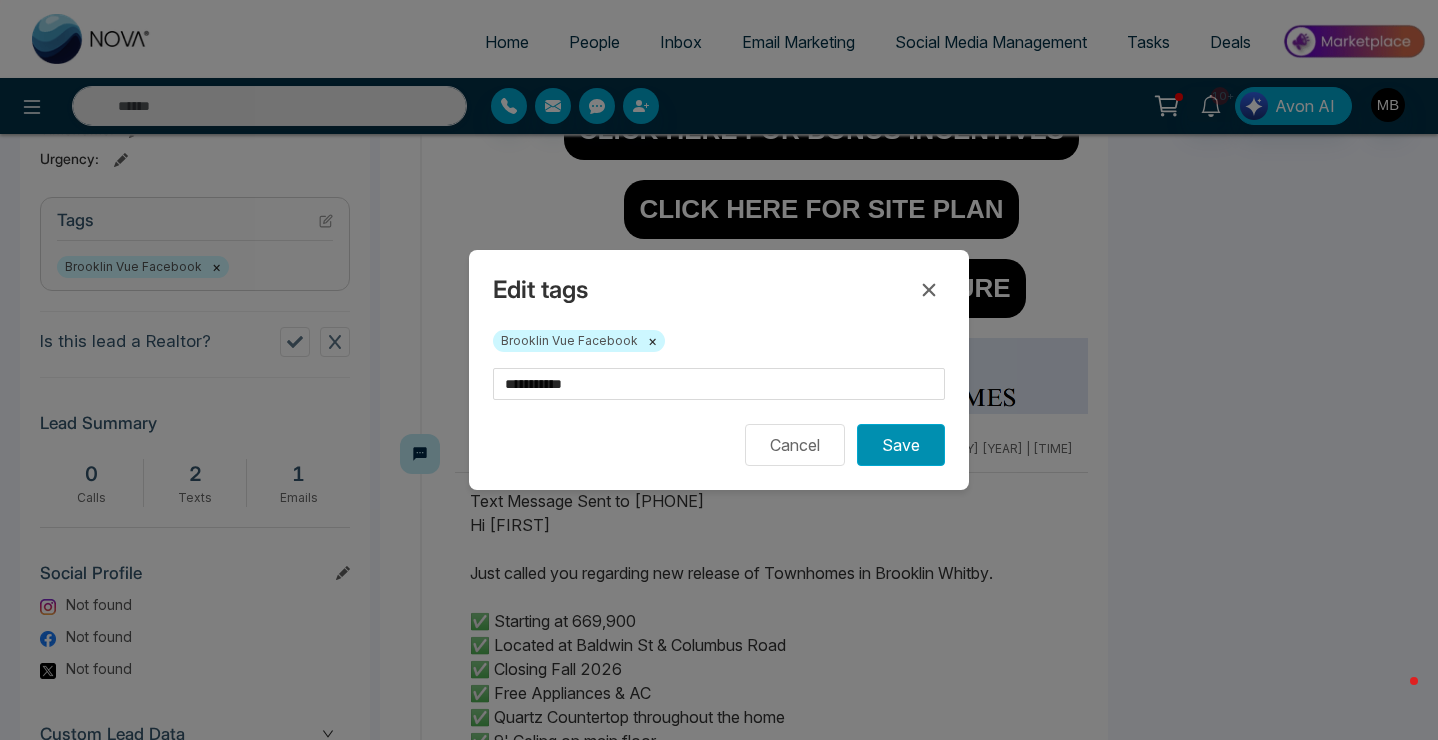 click on "Save" at bounding box center (901, 445) 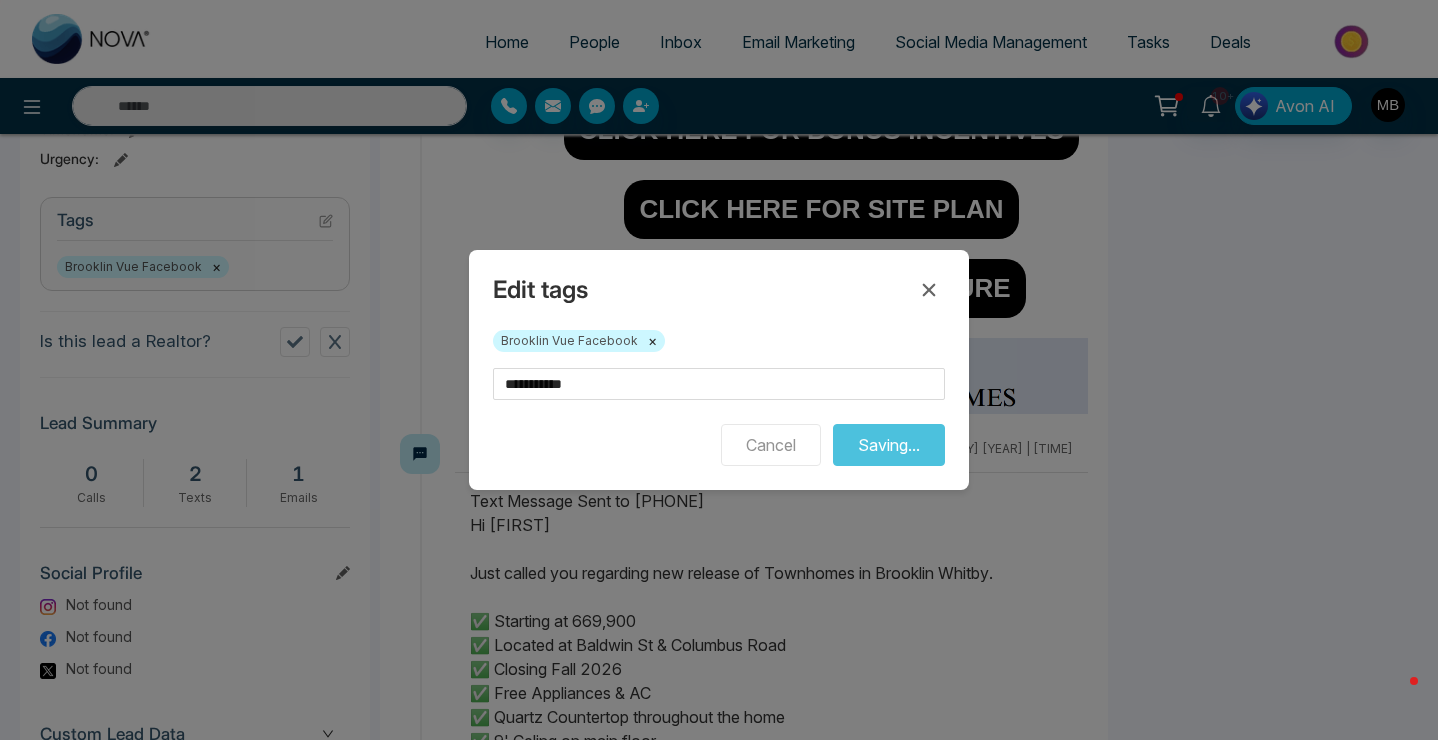type on "**********" 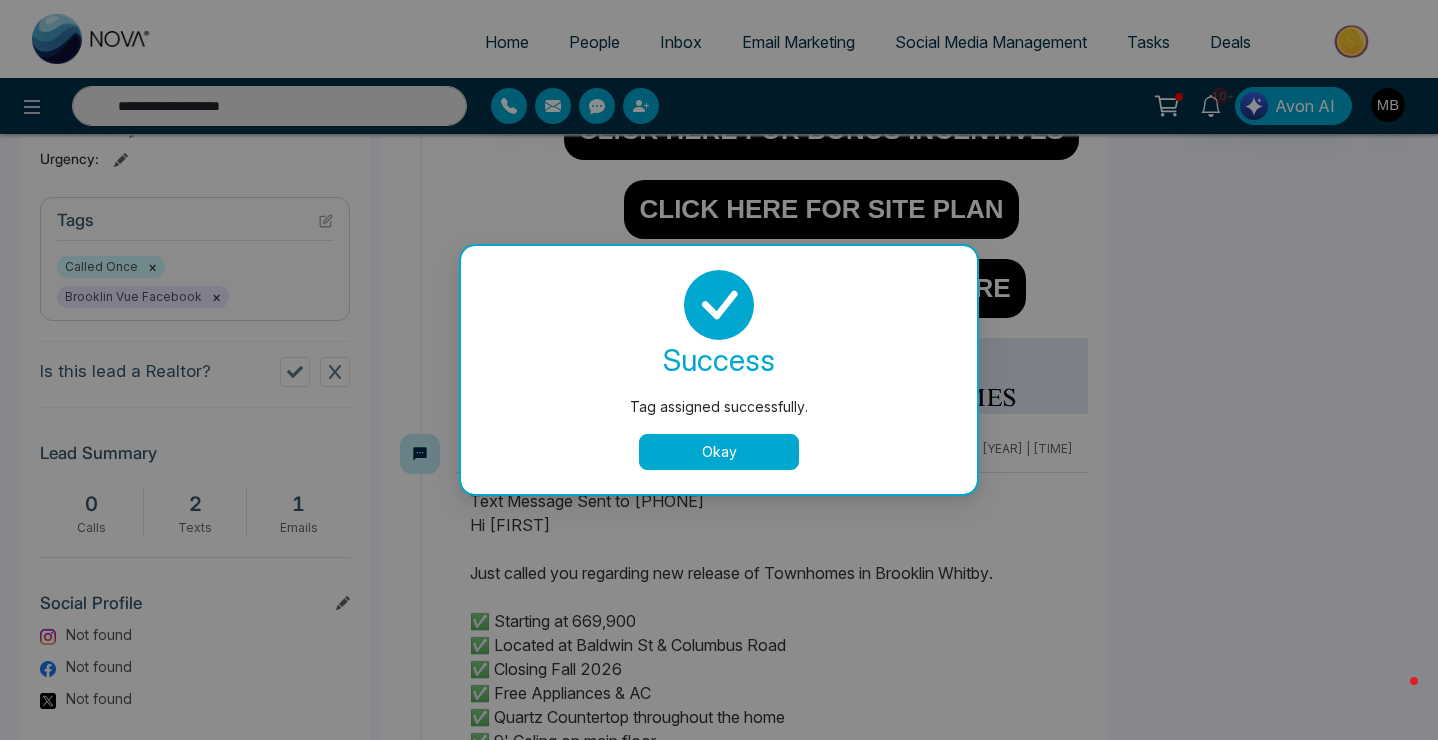 click on "Okay" at bounding box center [719, 452] 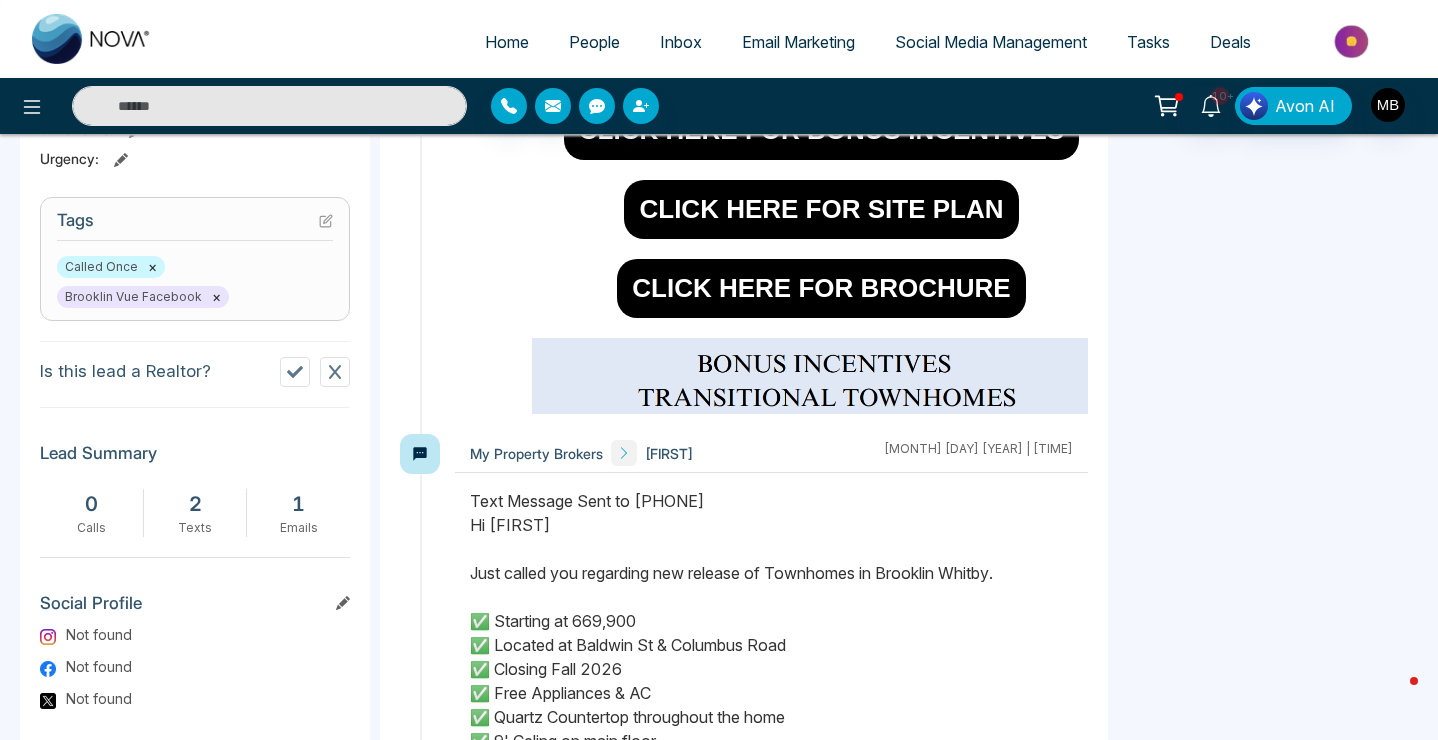 click at bounding box center (269, 106) 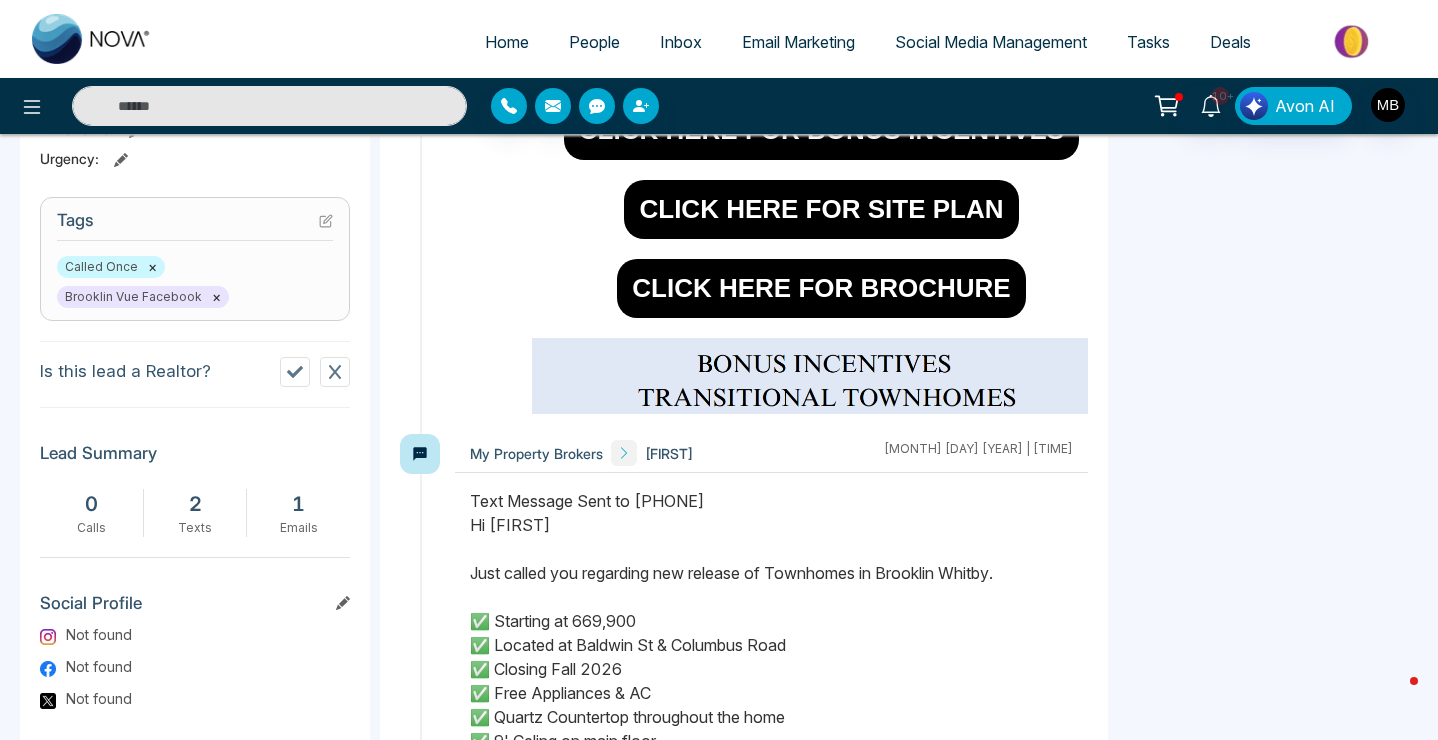paste on "**********" 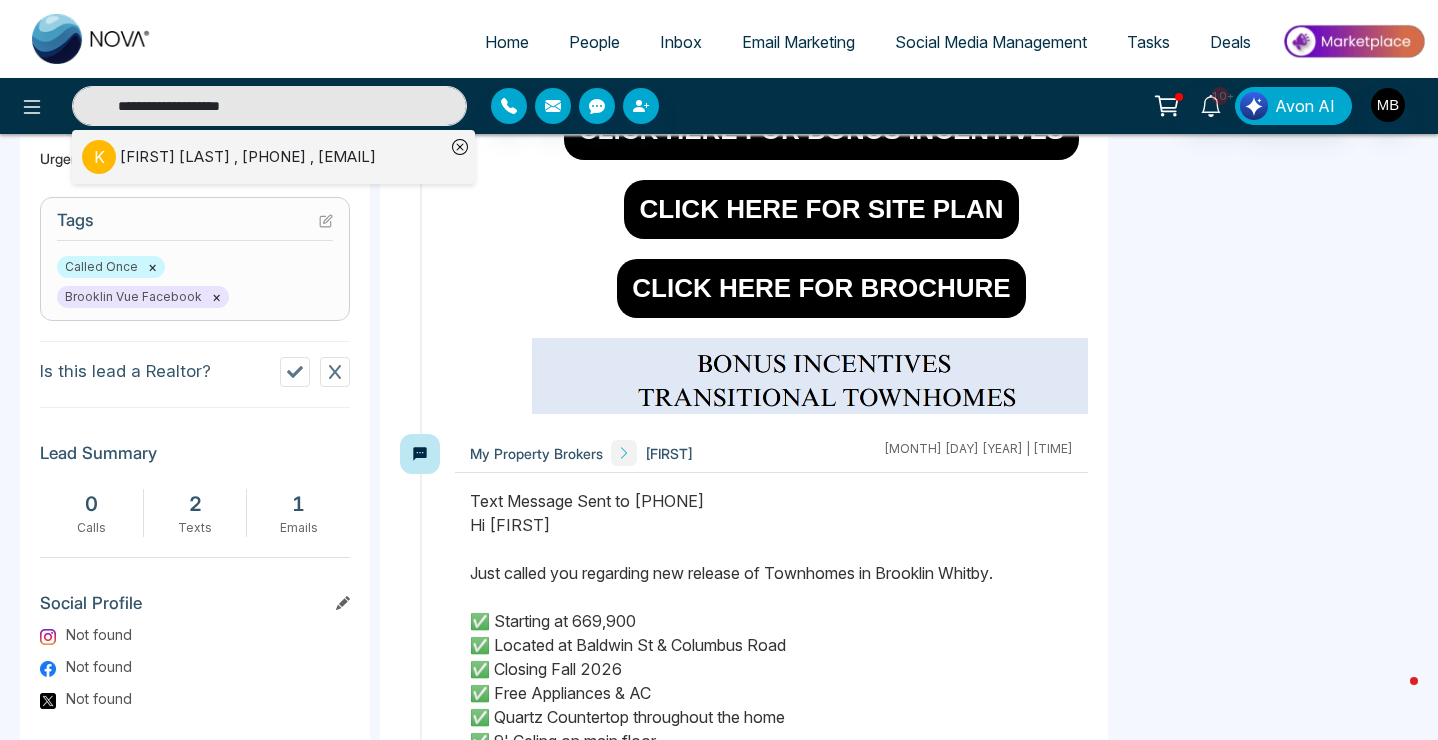 type on "**********" 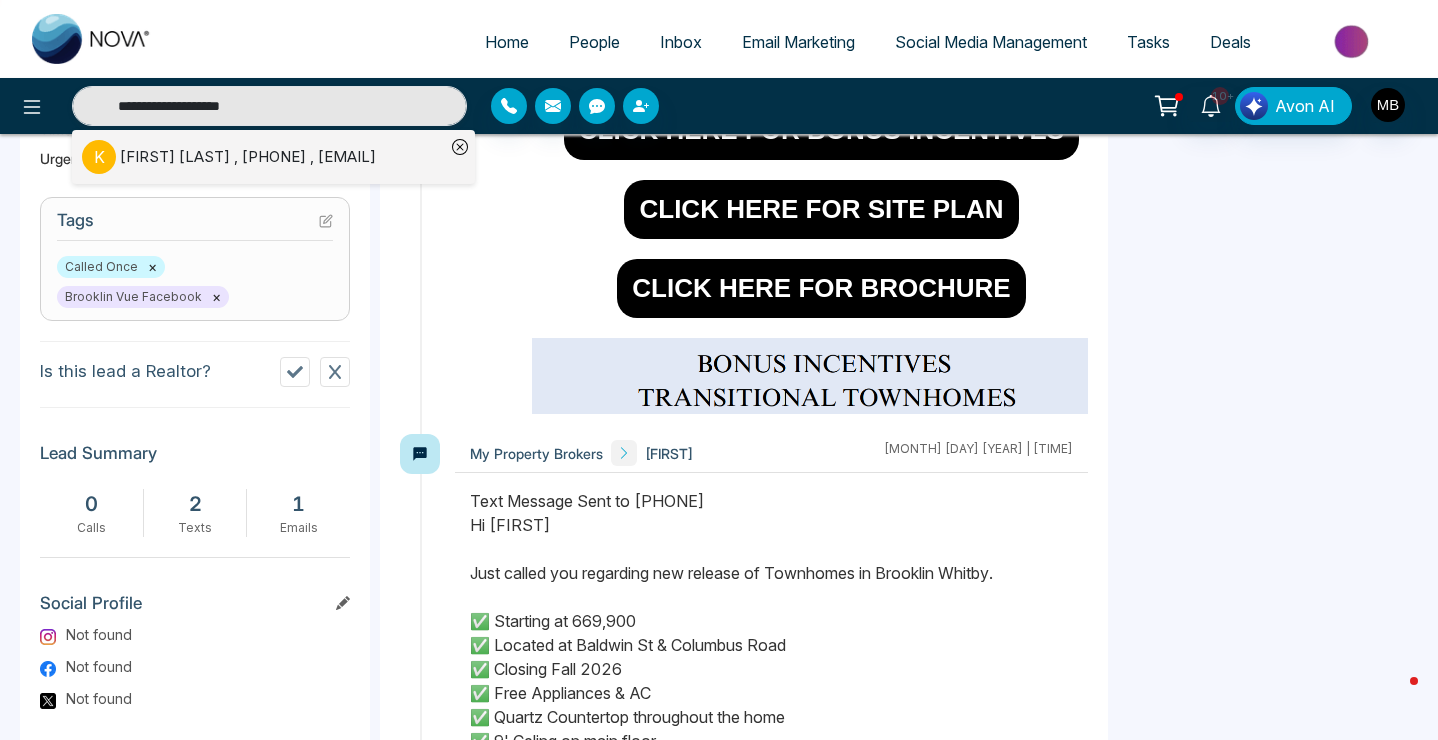 click on "[FIRST] [LAST], [PHONE], [EMAIL]" at bounding box center [248, 157] 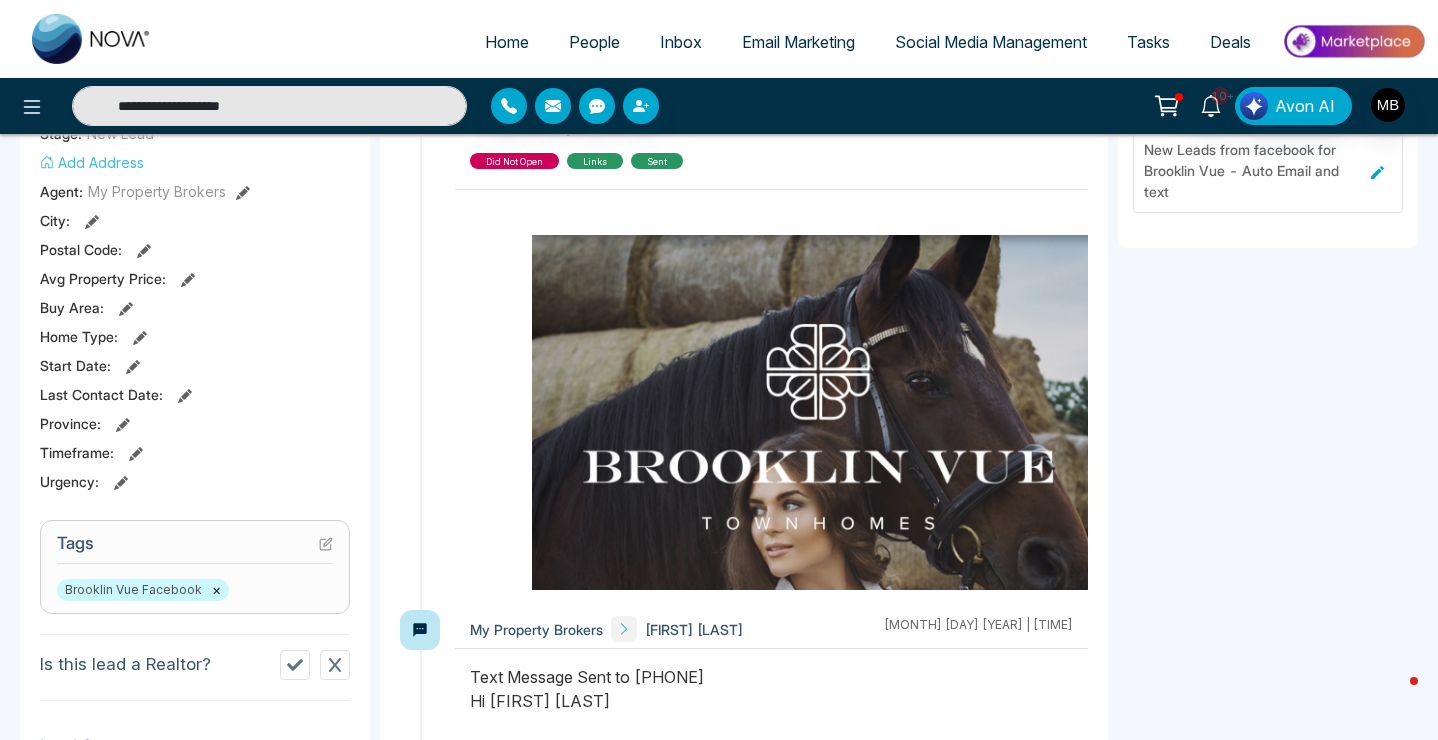 scroll, scrollTop: 573, scrollLeft: 0, axis: vertical 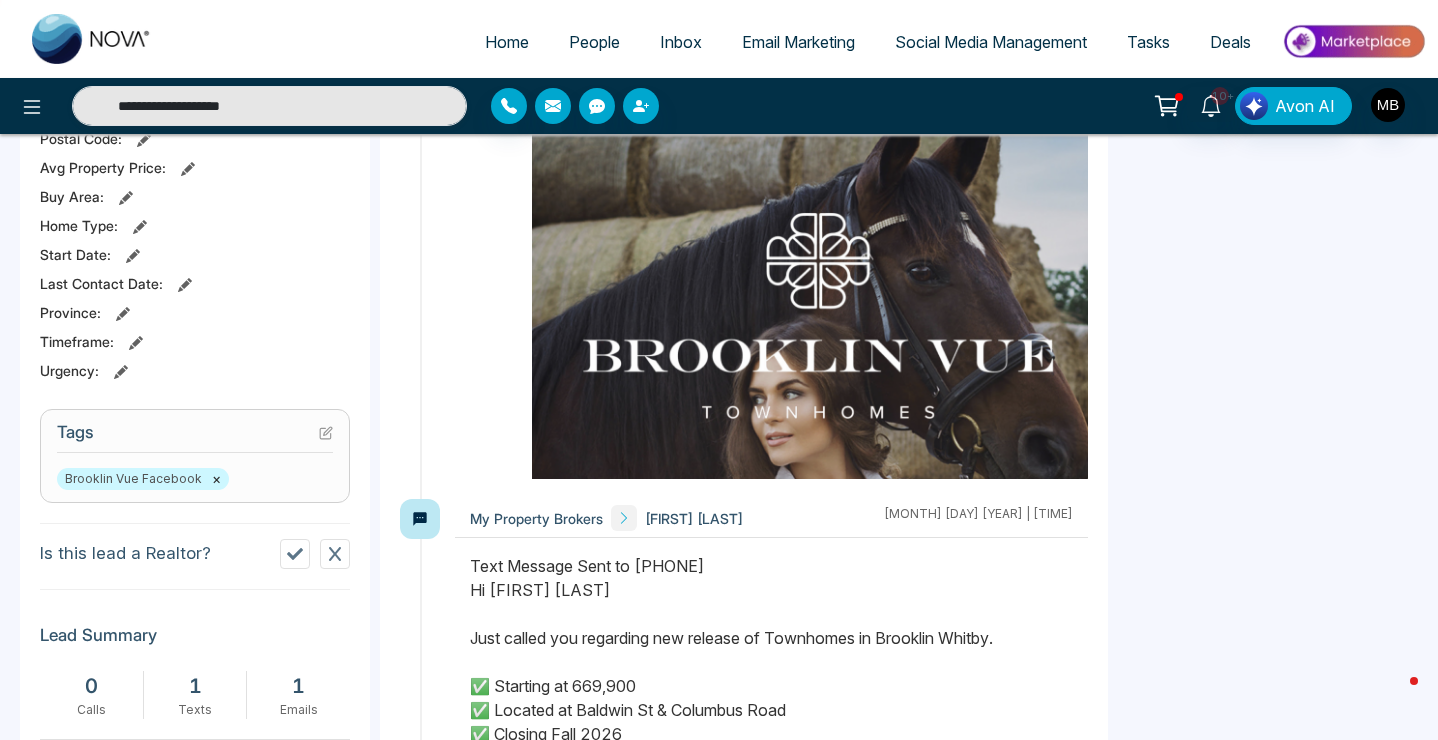 click 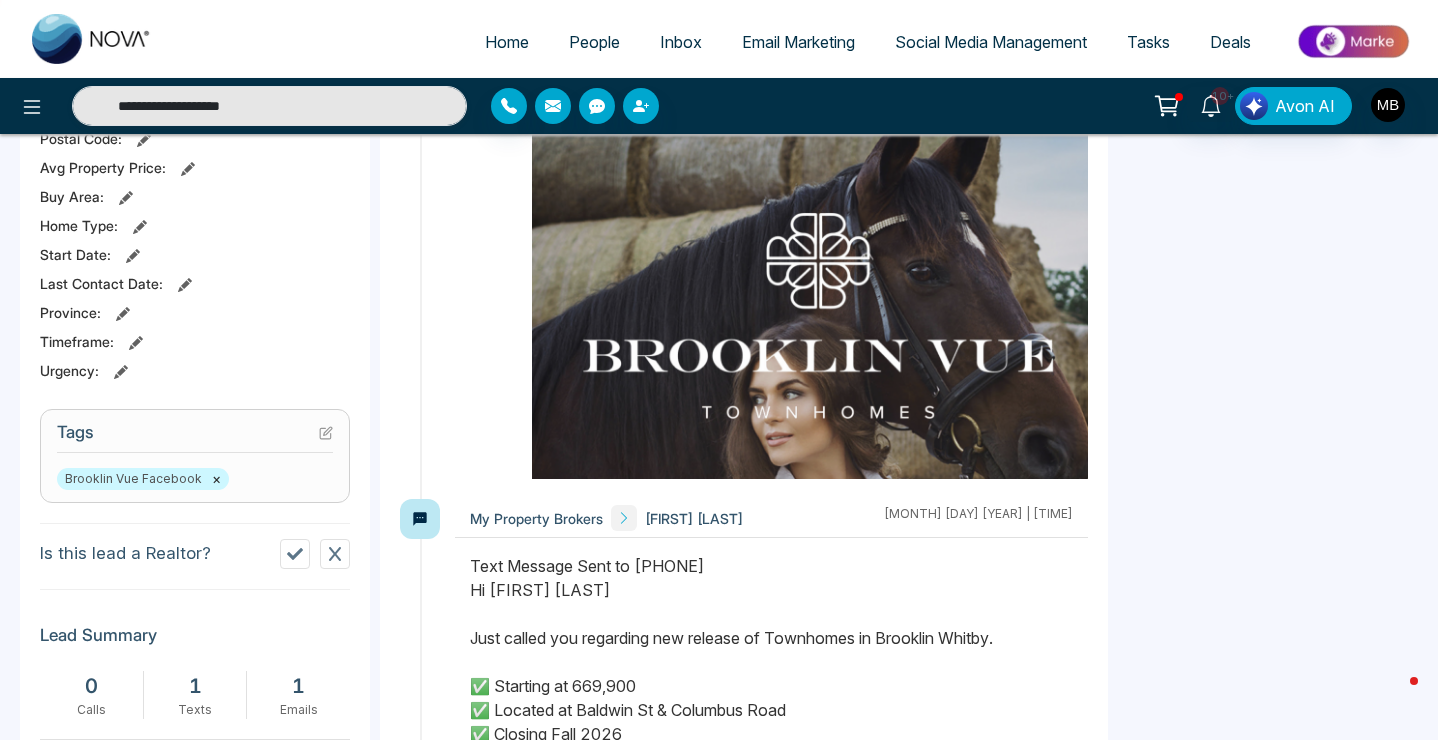 type on "**********" 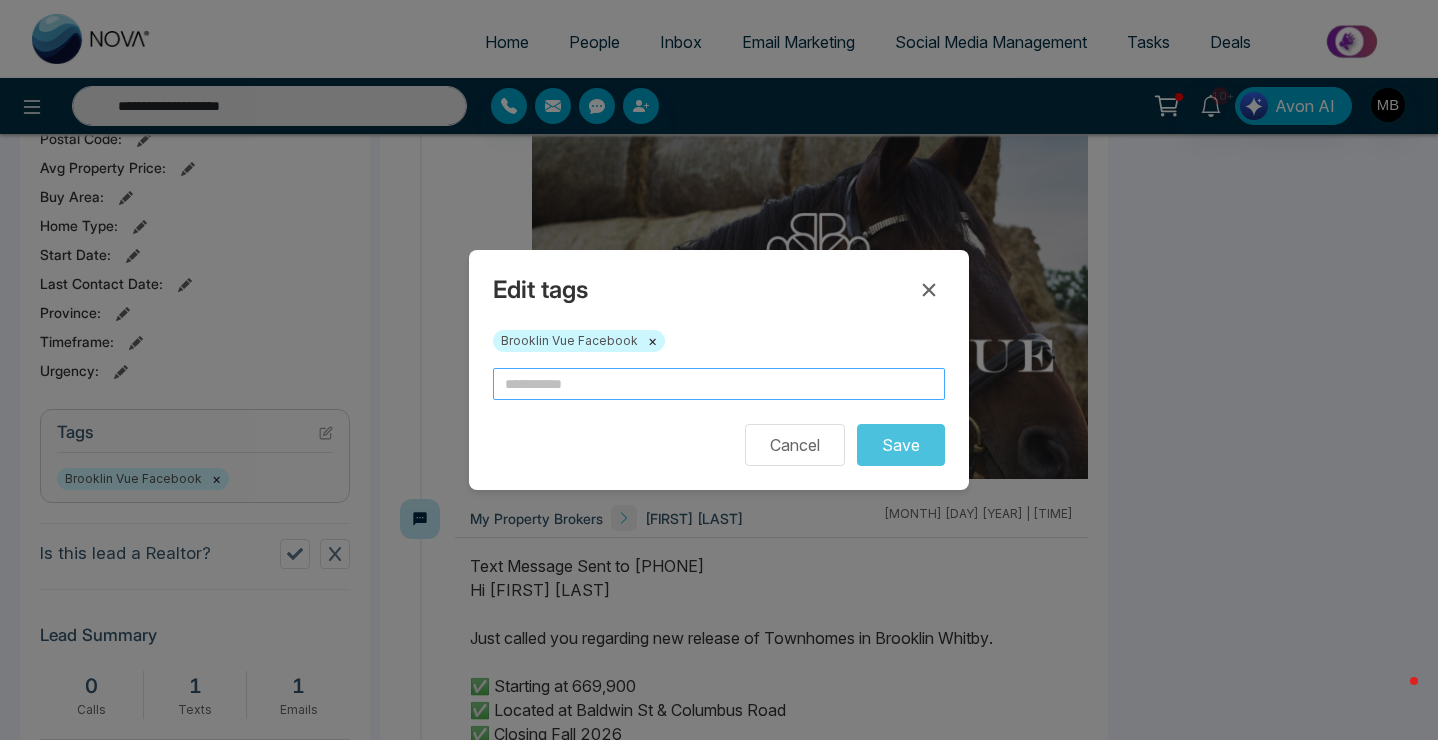 click at bounding box center (719, 384) 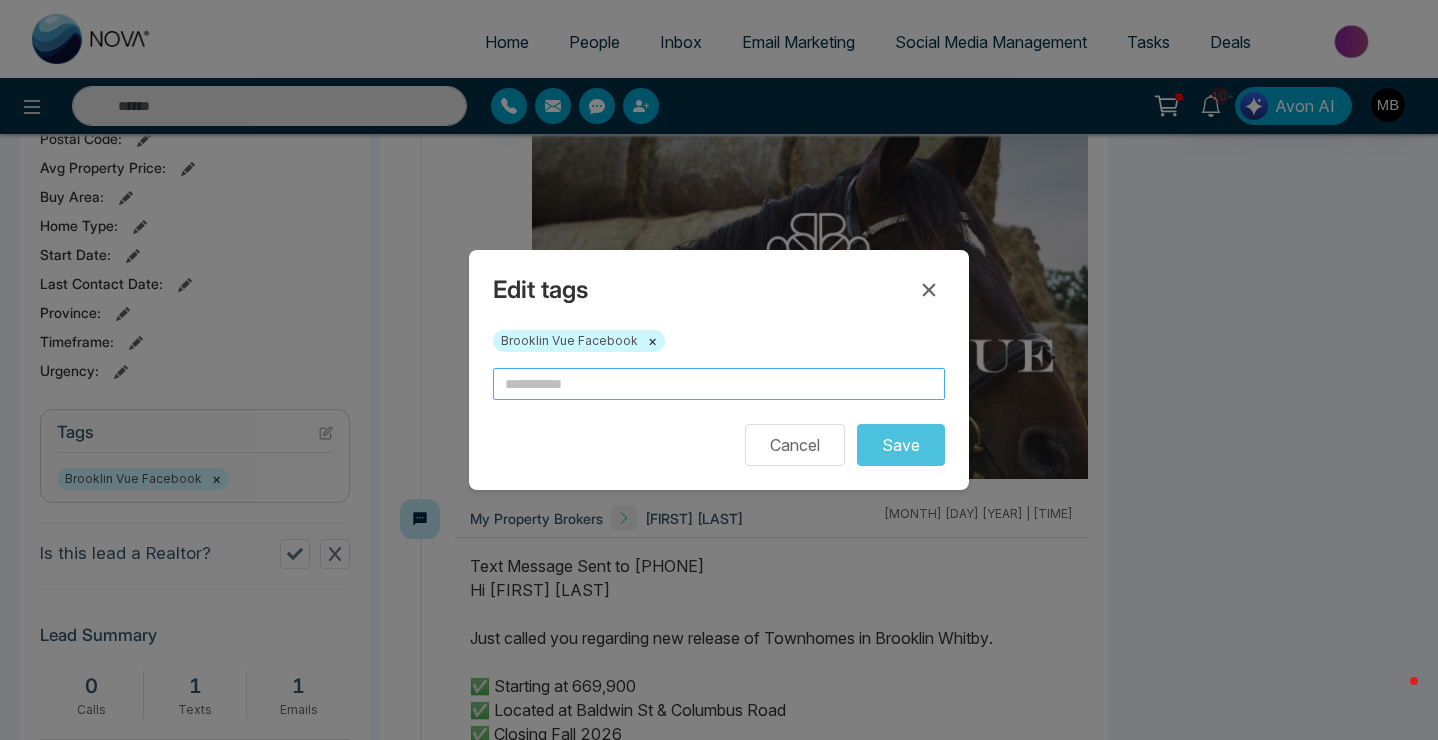 type on "**********" 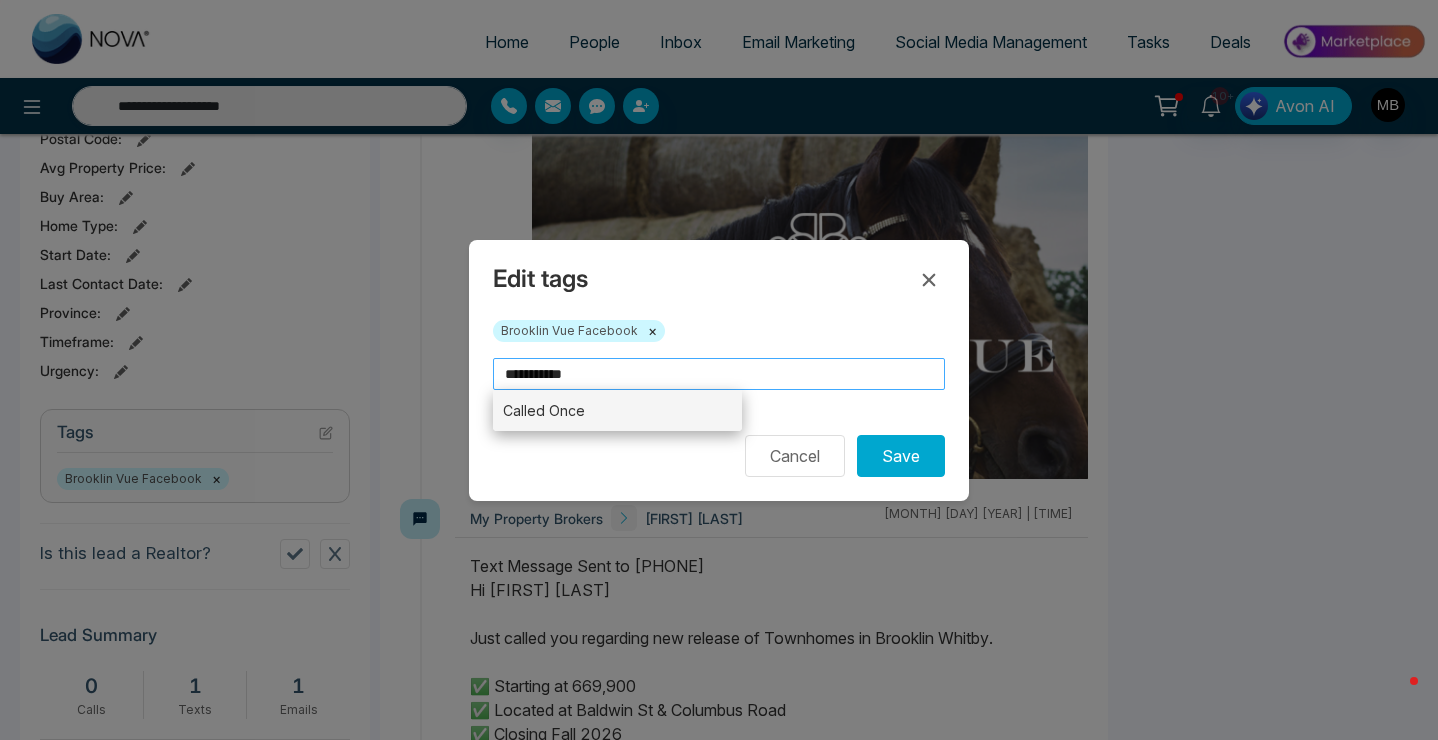 type on "**********" 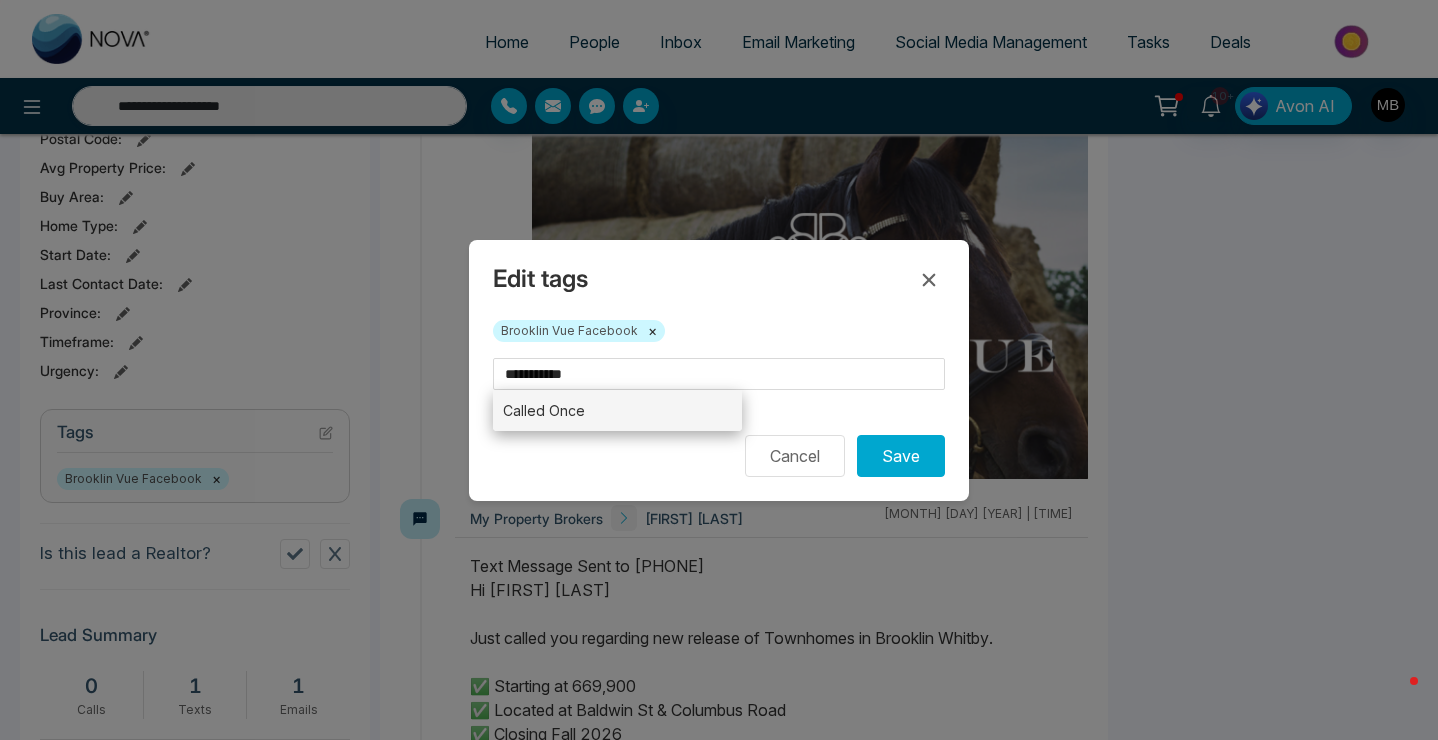 click on "Called Once" at bounding box center (617, 410) 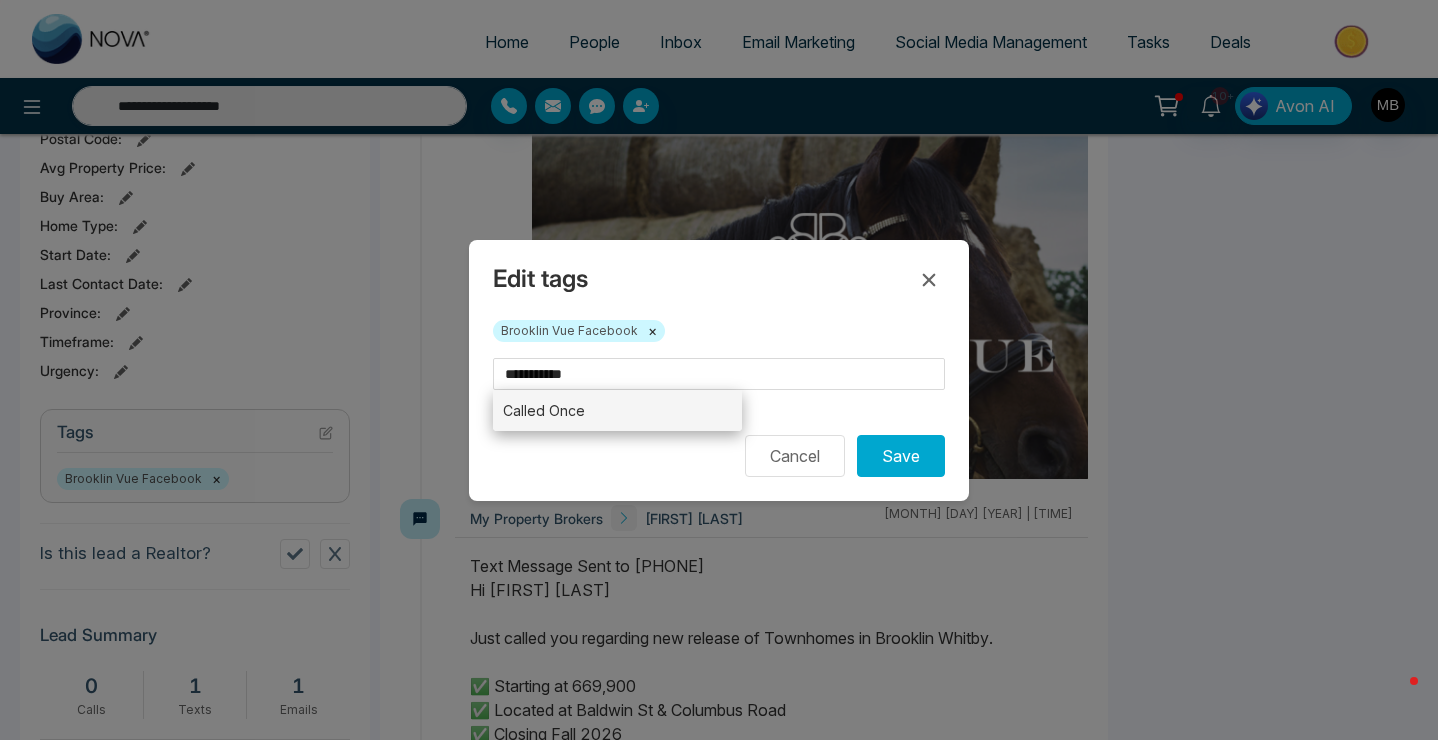 type 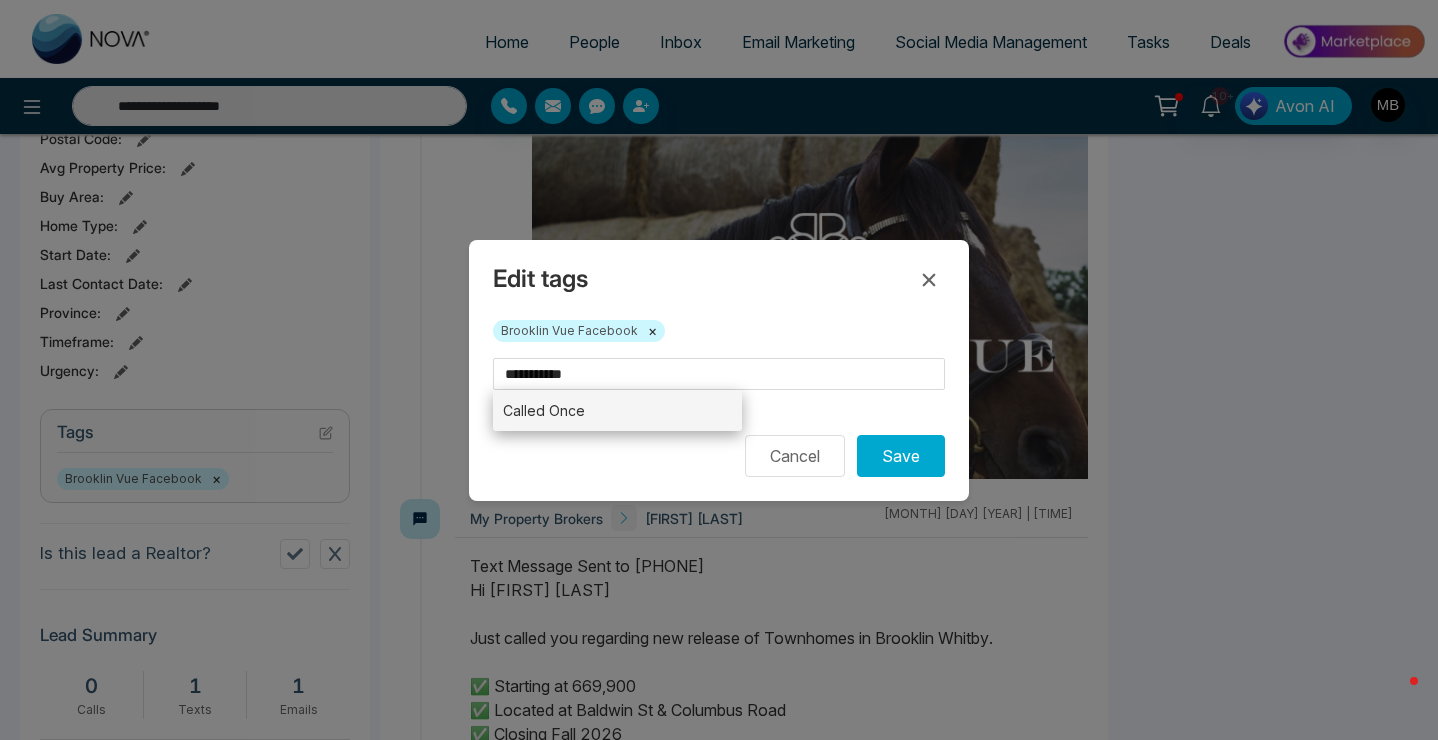 type on "**********" 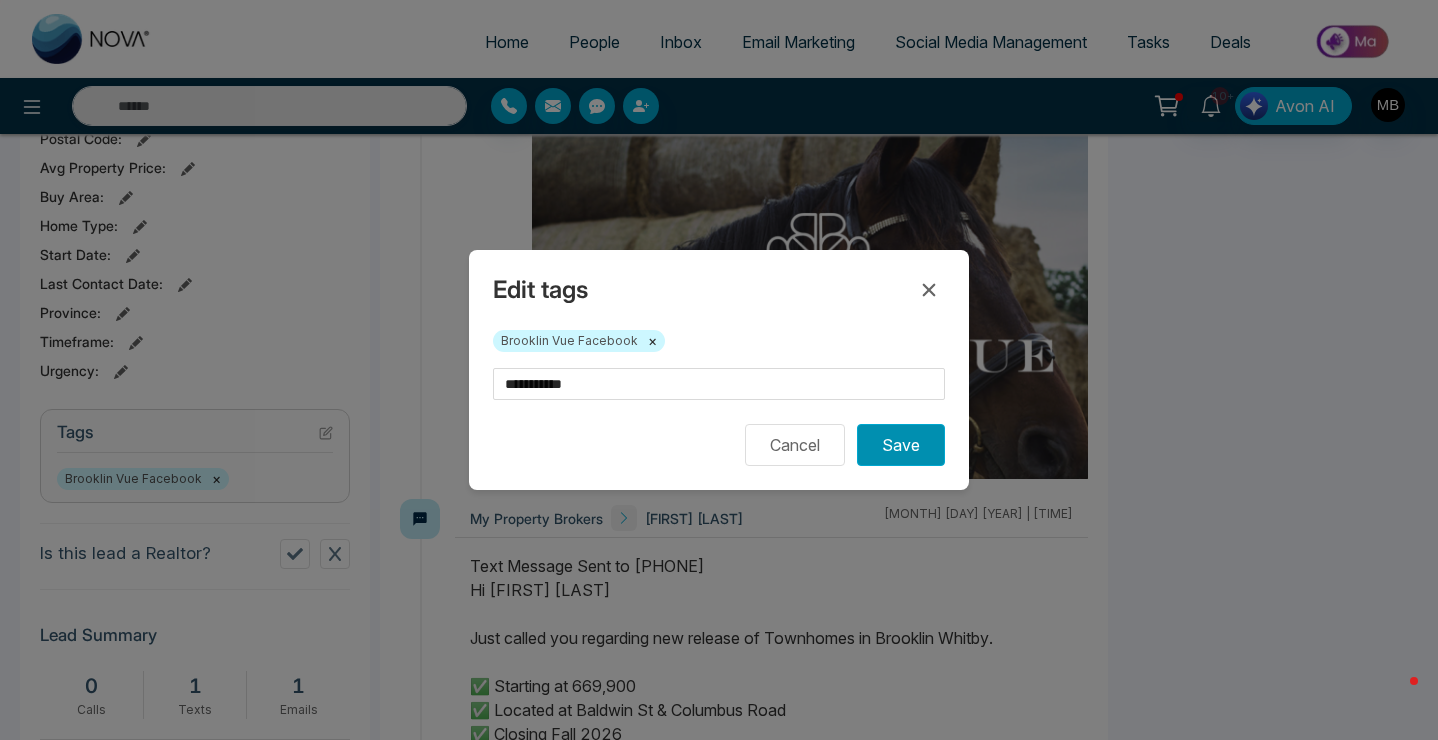 click on "Save" at bounding box center (901, 445) 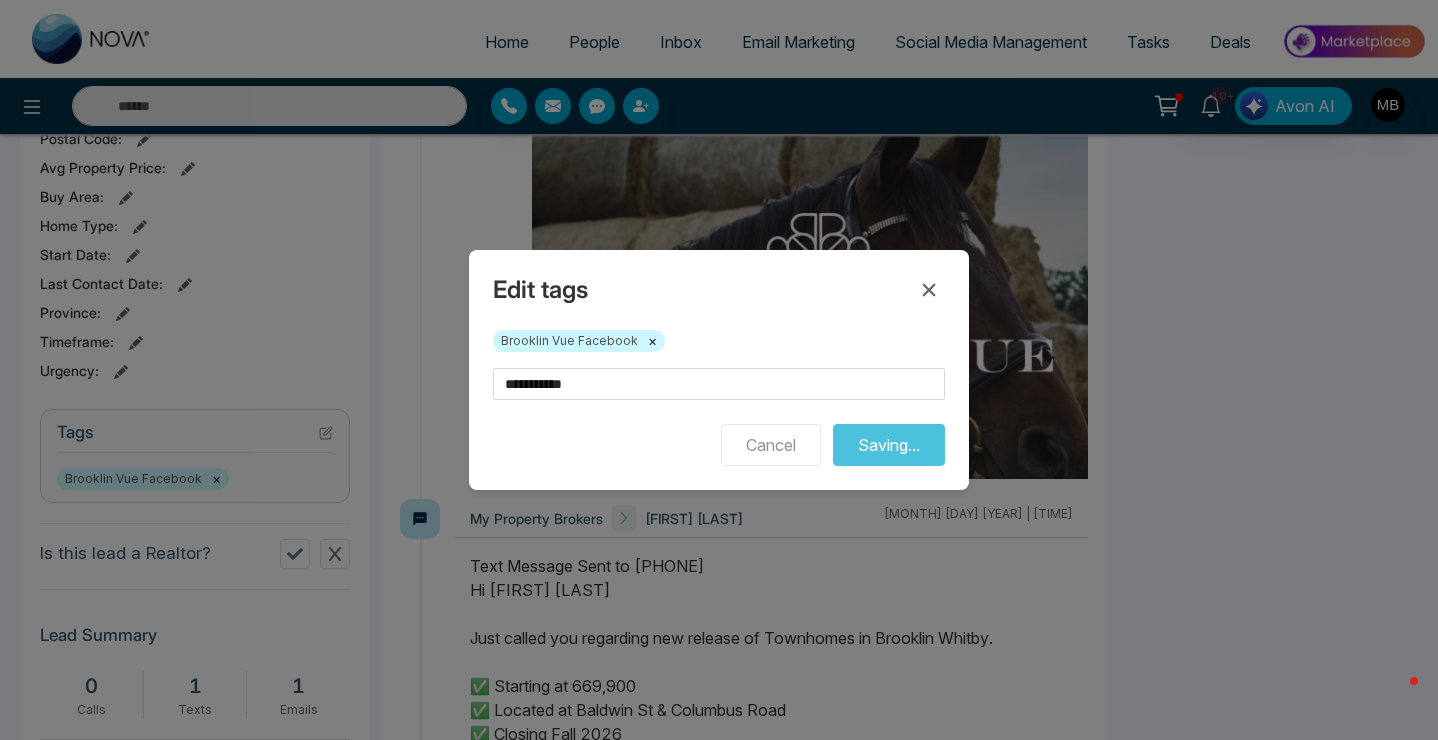 type on "**********" 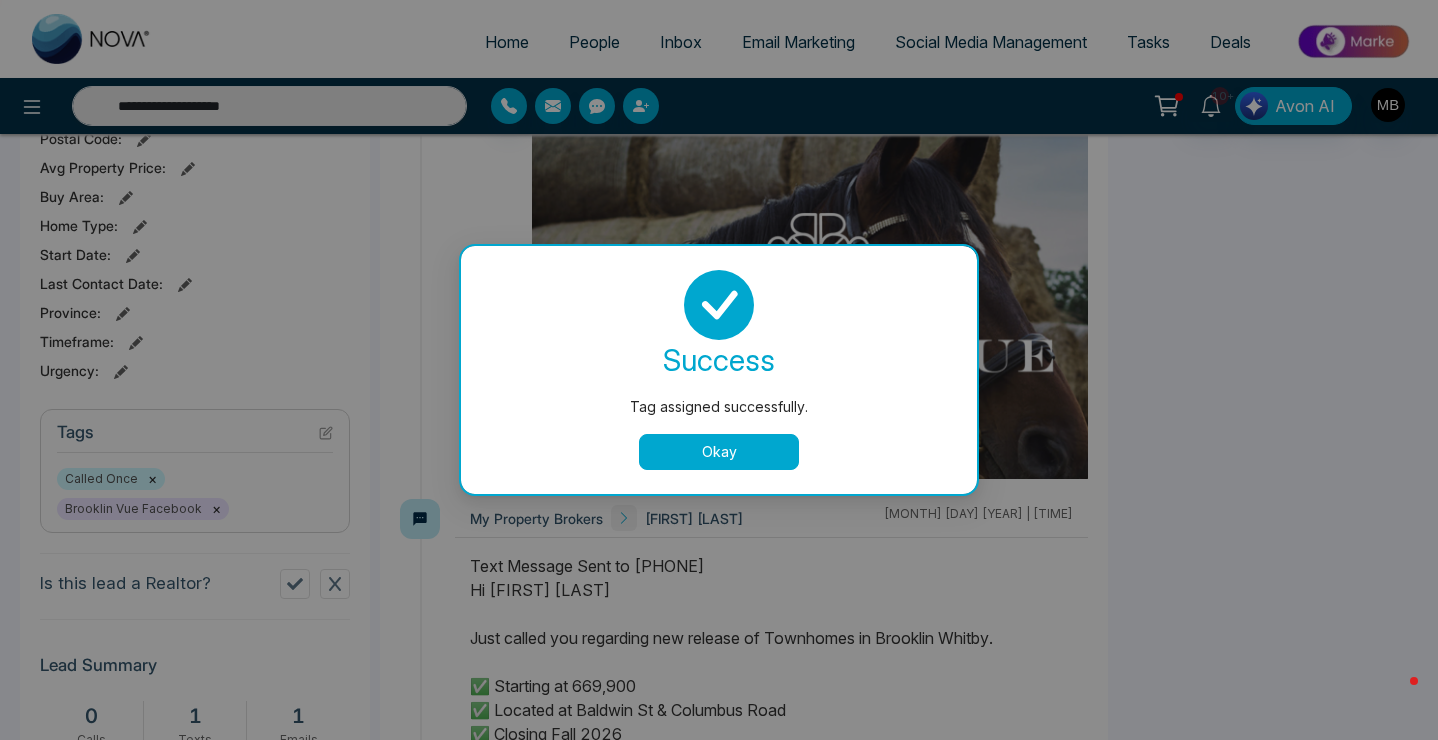 click on "Okay" at bounding box center (719, 452) 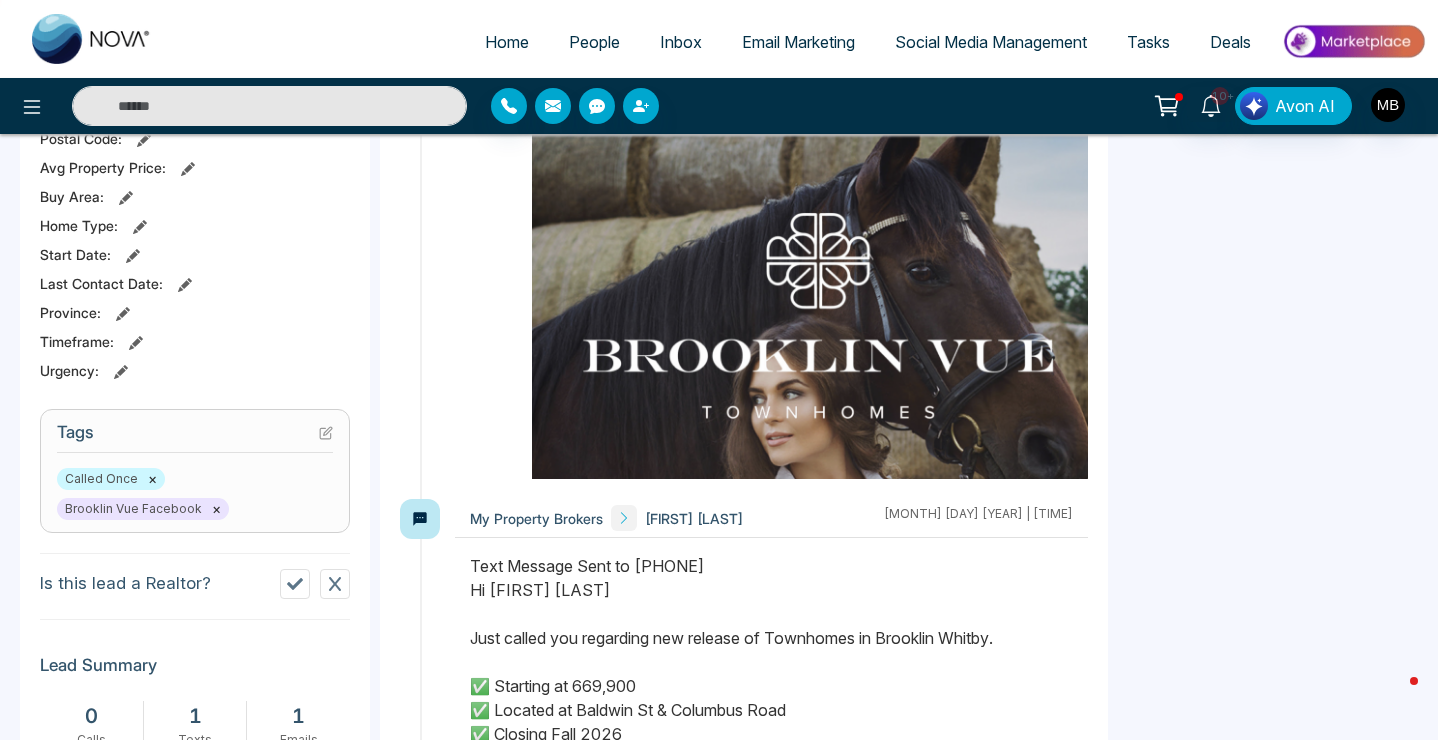 click at bounding box center (269, 106) 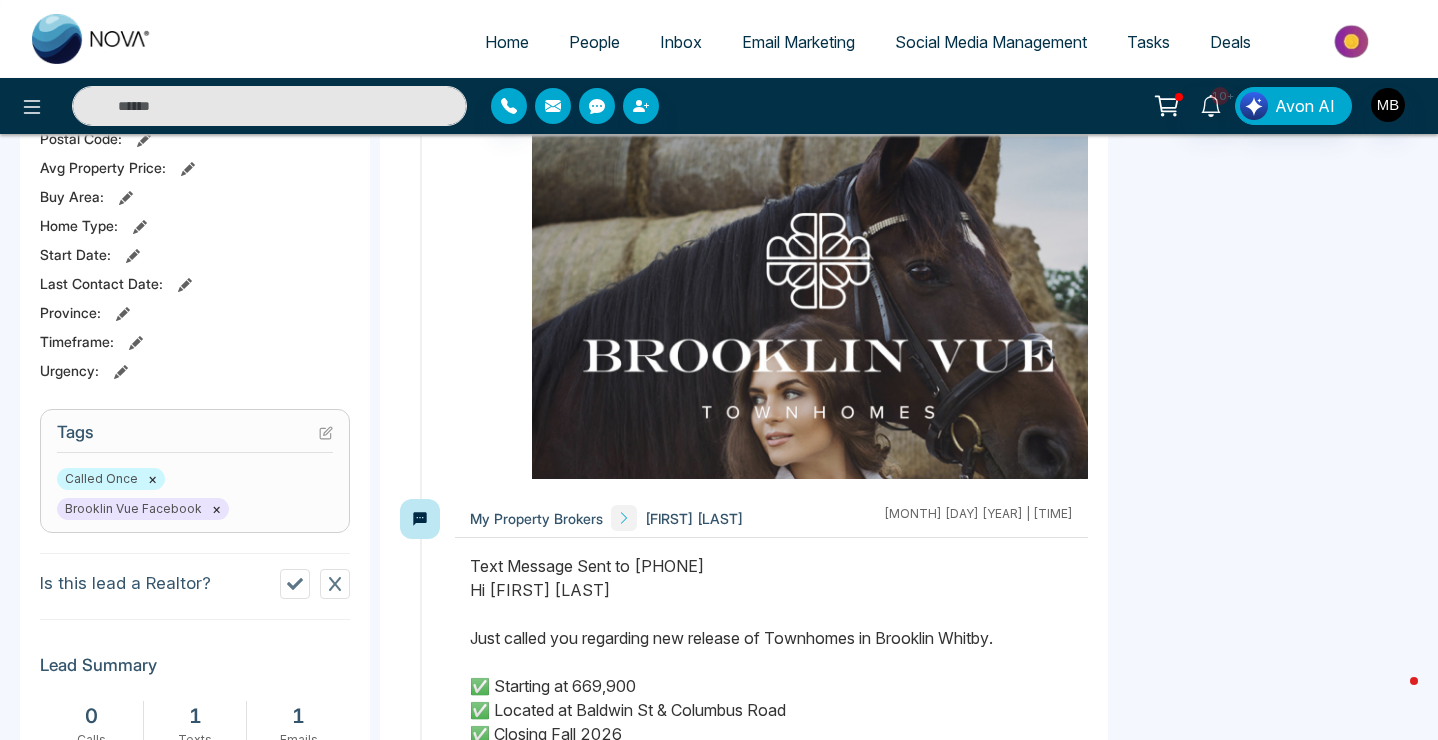 paste on "**********" 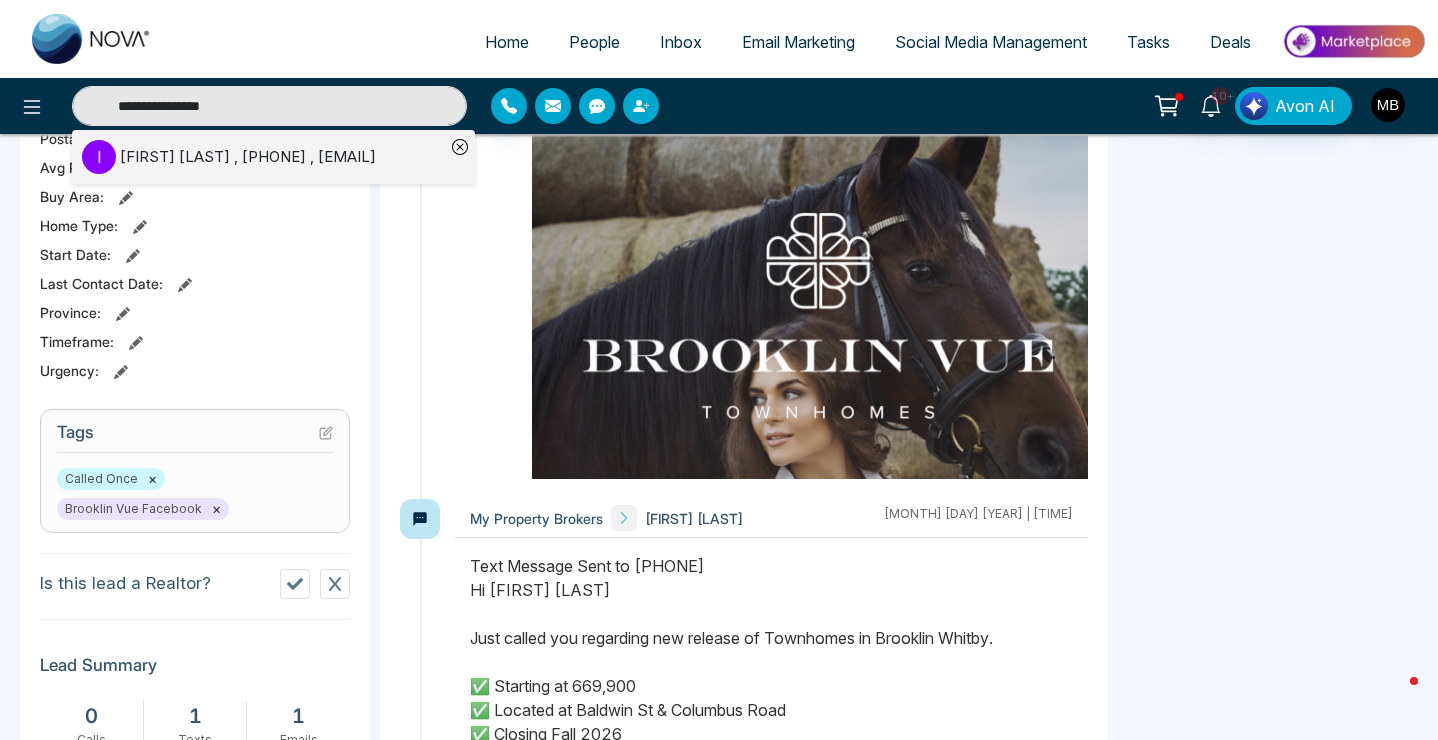 type on "**********" 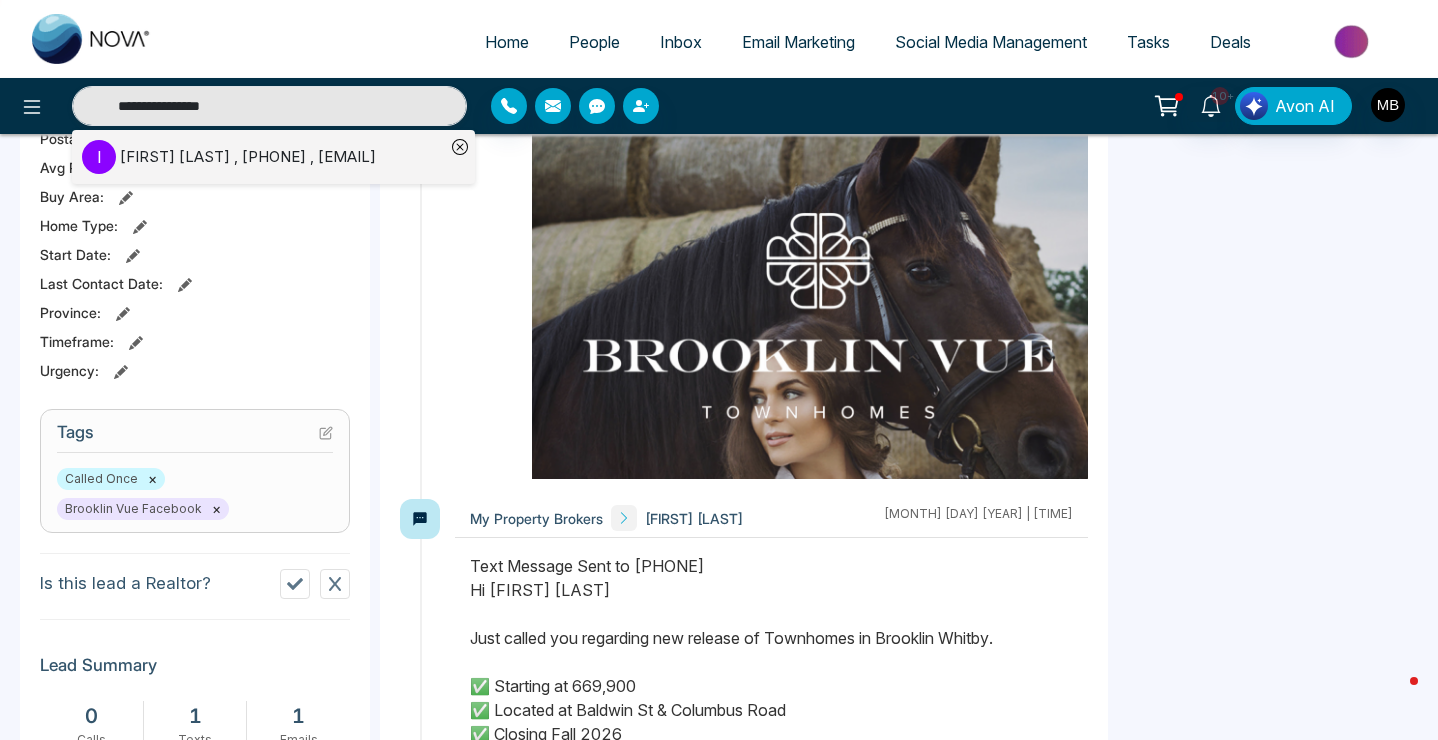 click on "[FIRST] [LAST] [LAST], [PHONE], [EMAIL]" at bounding box center [248, 157] 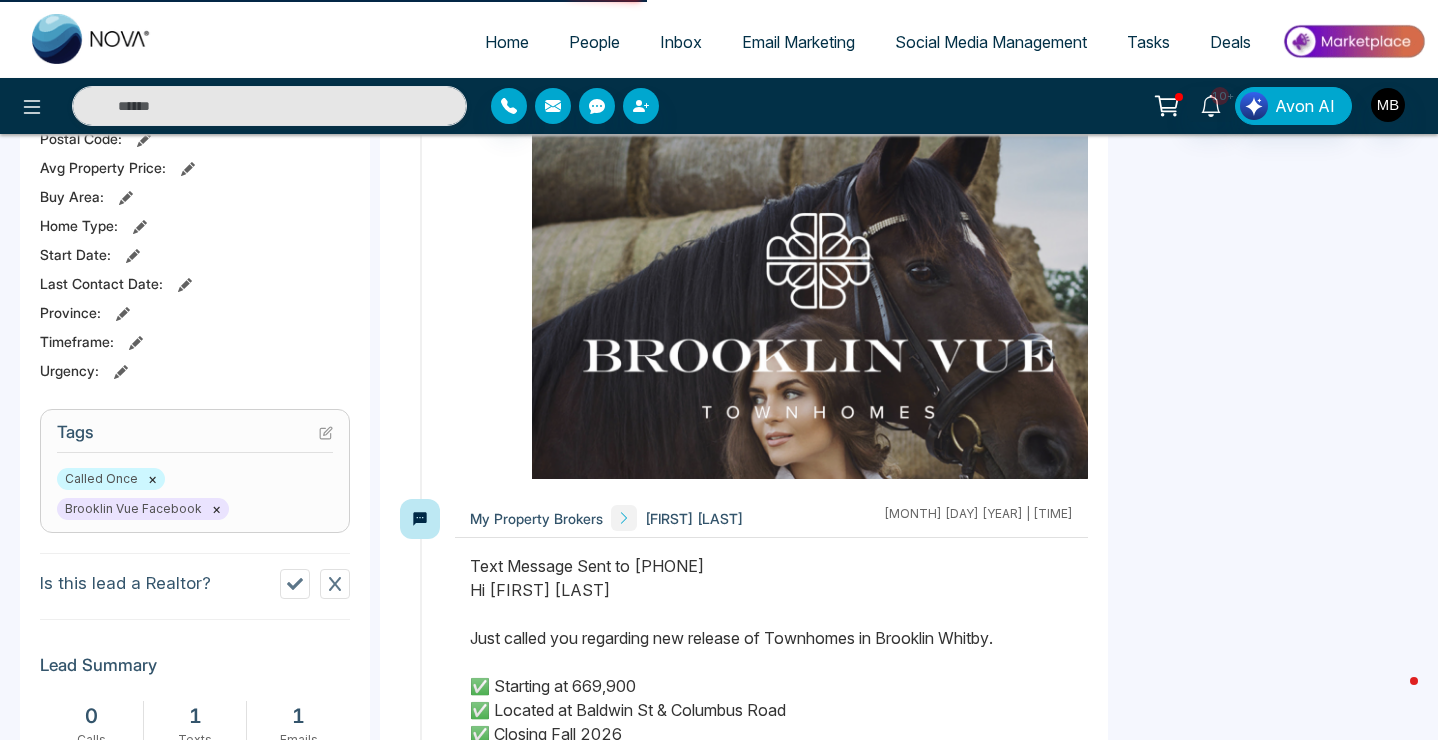 type on "**********" 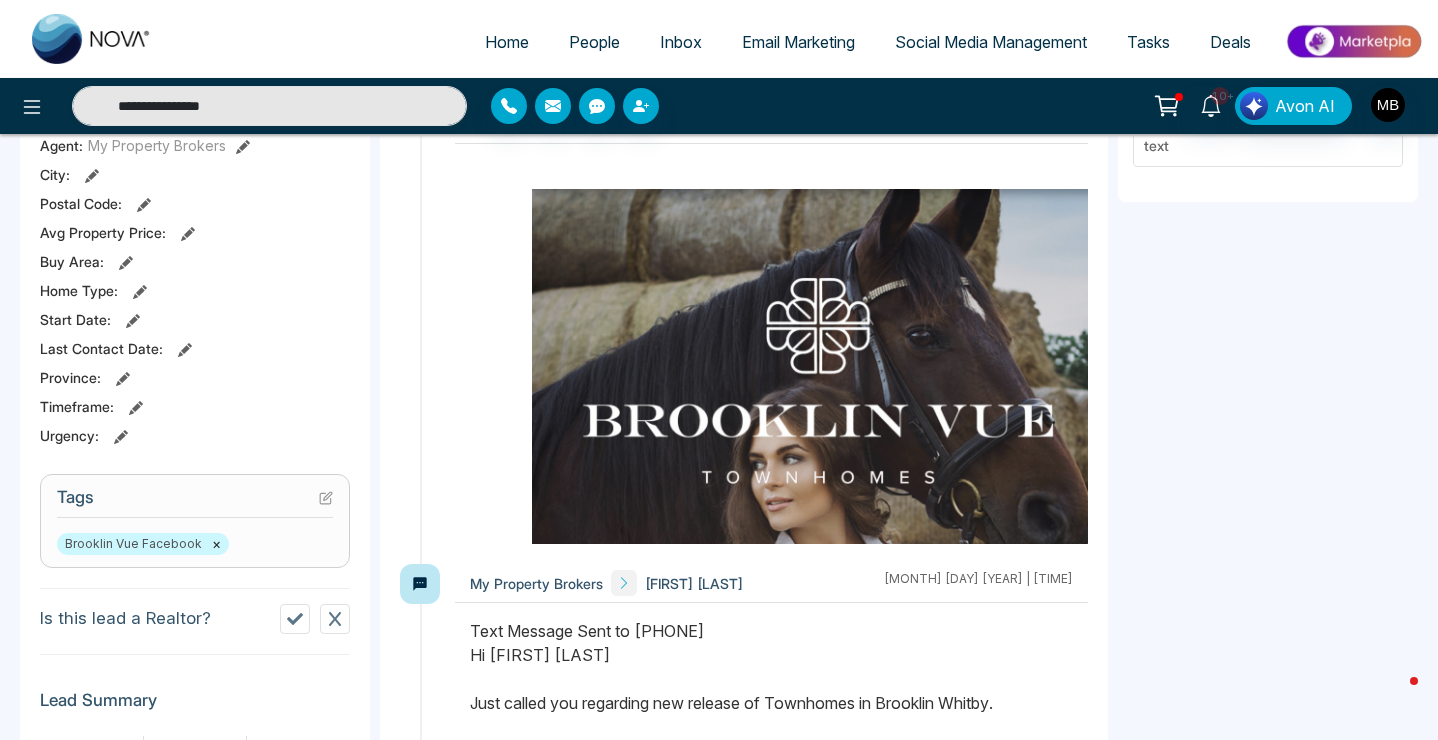 scroll, scrollTop: 761, scrollLeft: 0, axis: vertical 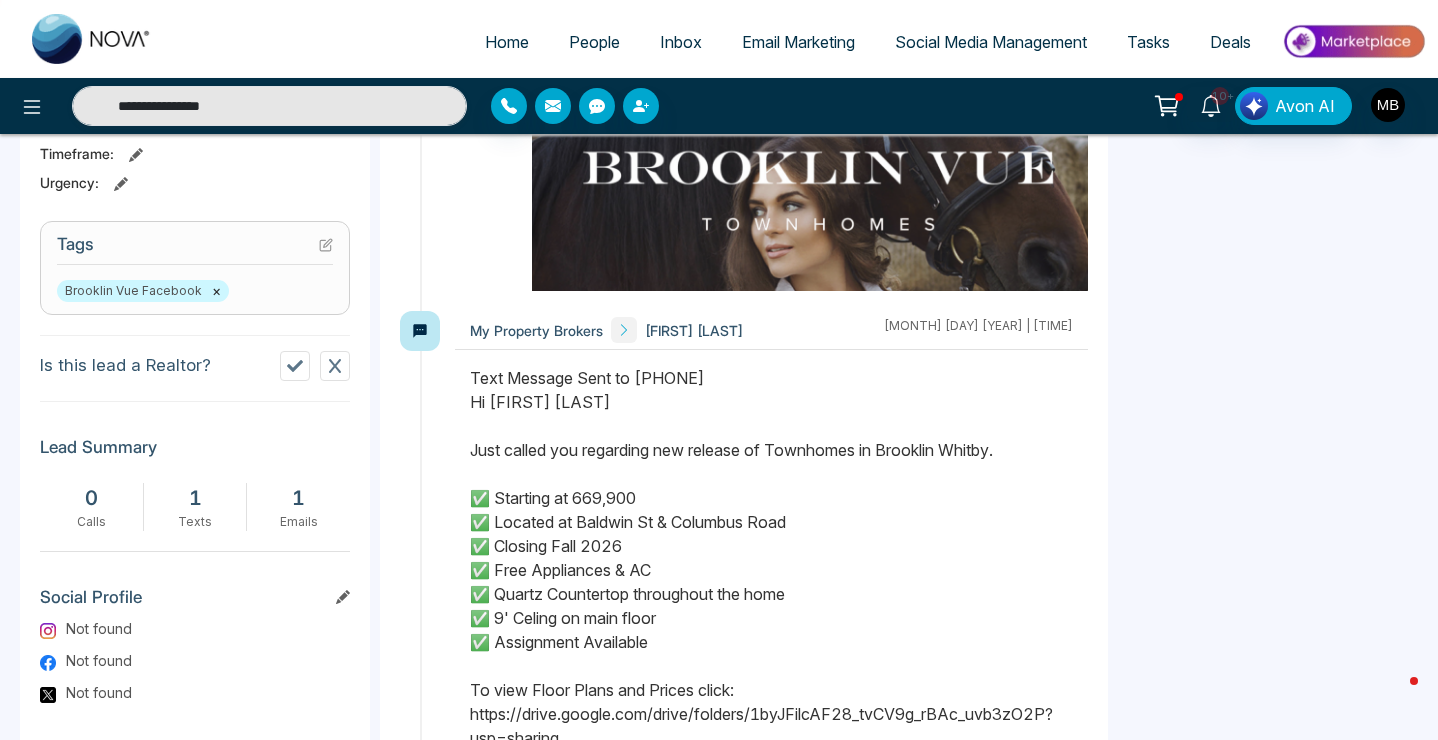 click on "Tags" at bounding box center [195, 249] 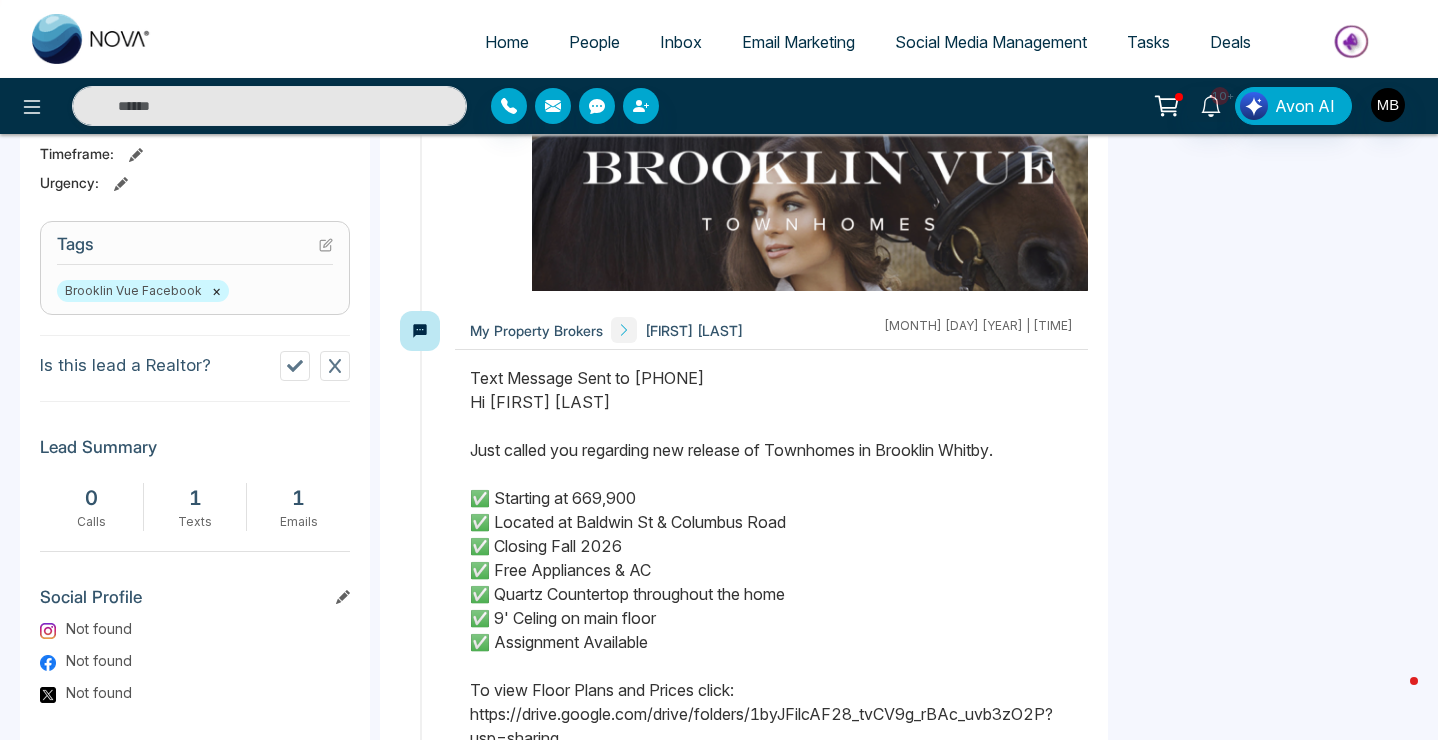 click 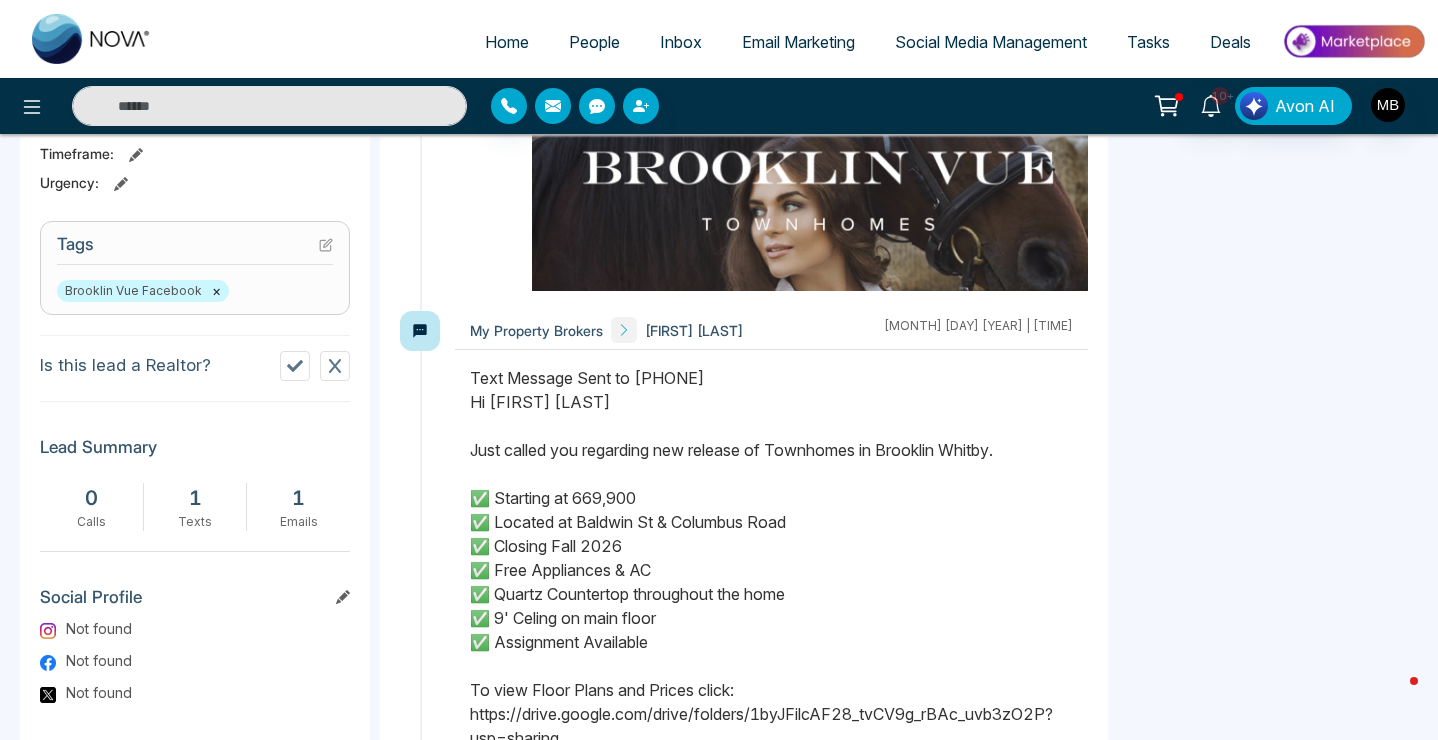 type on "**********" 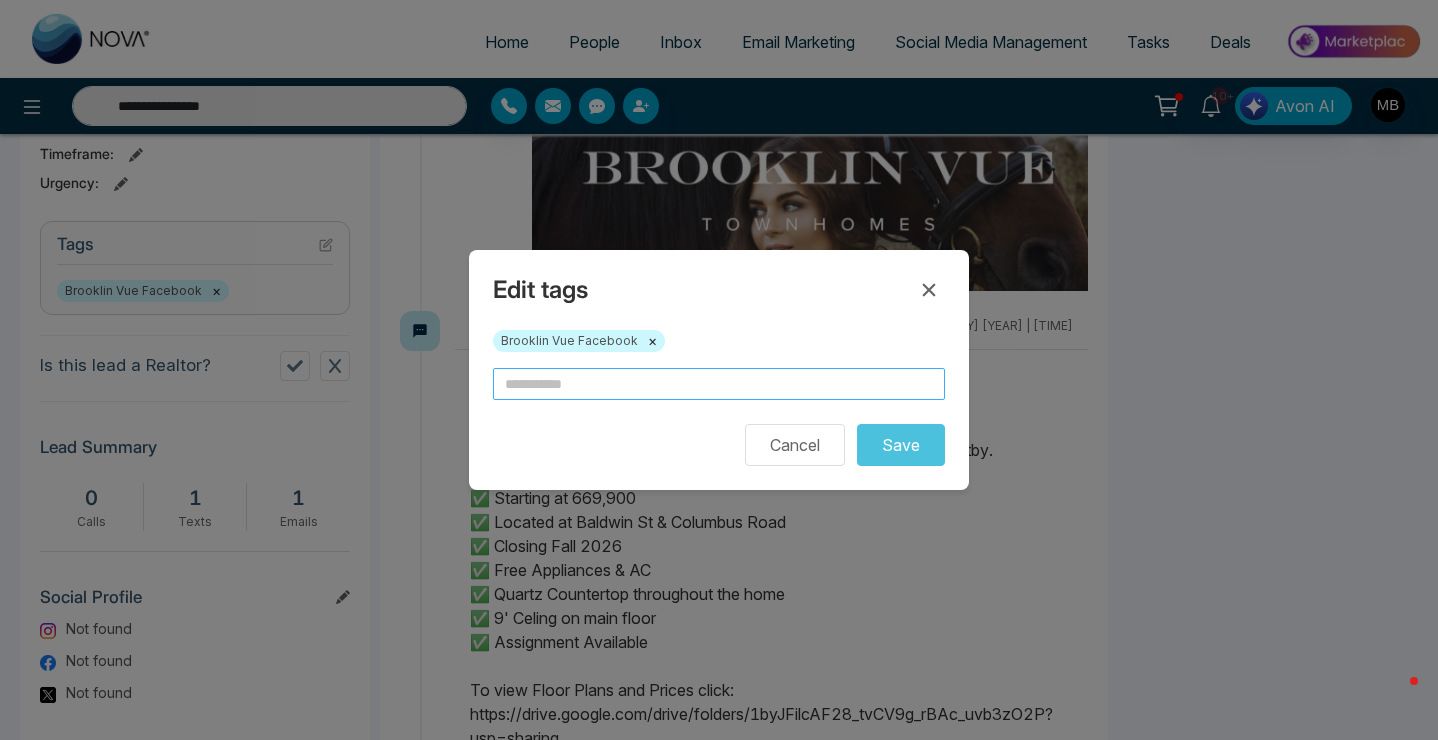 click at bounding box center (719, 384) 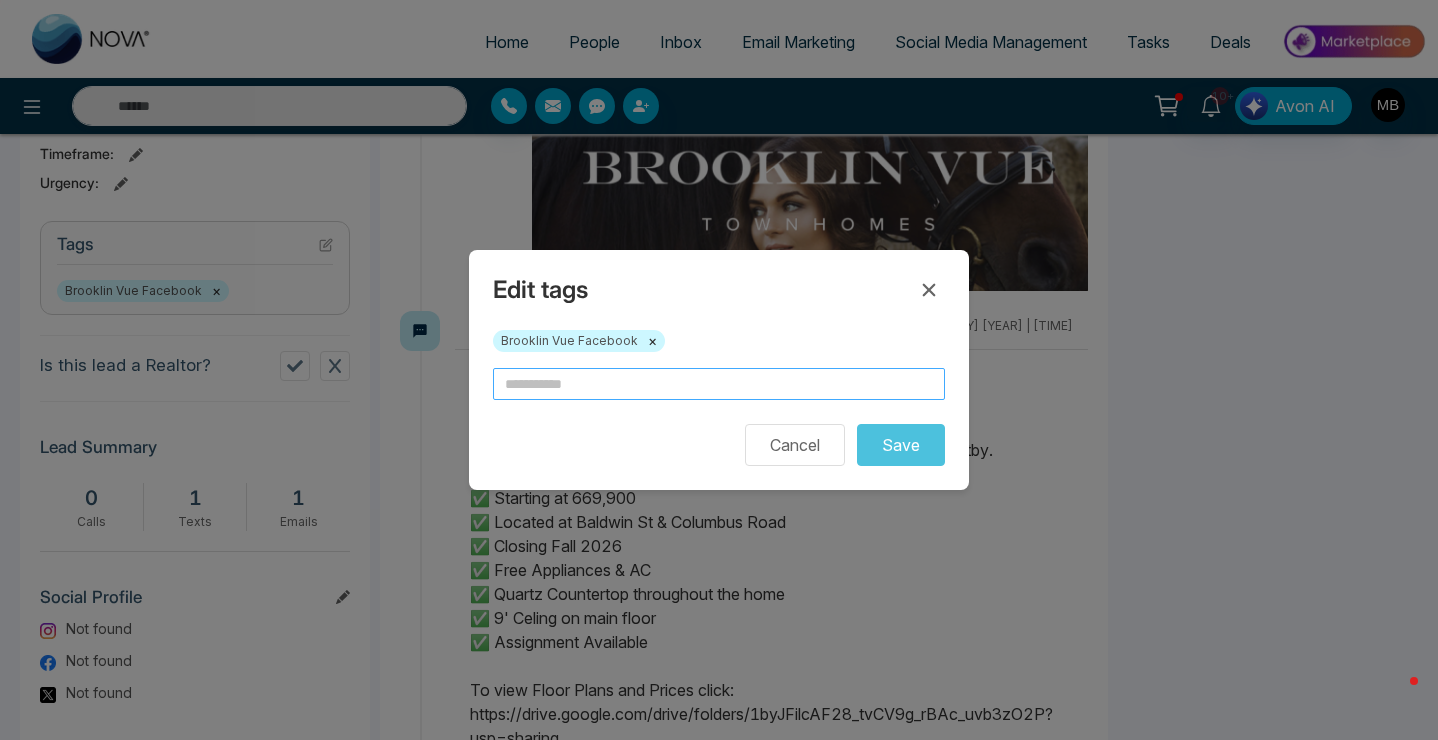 type on "**********" 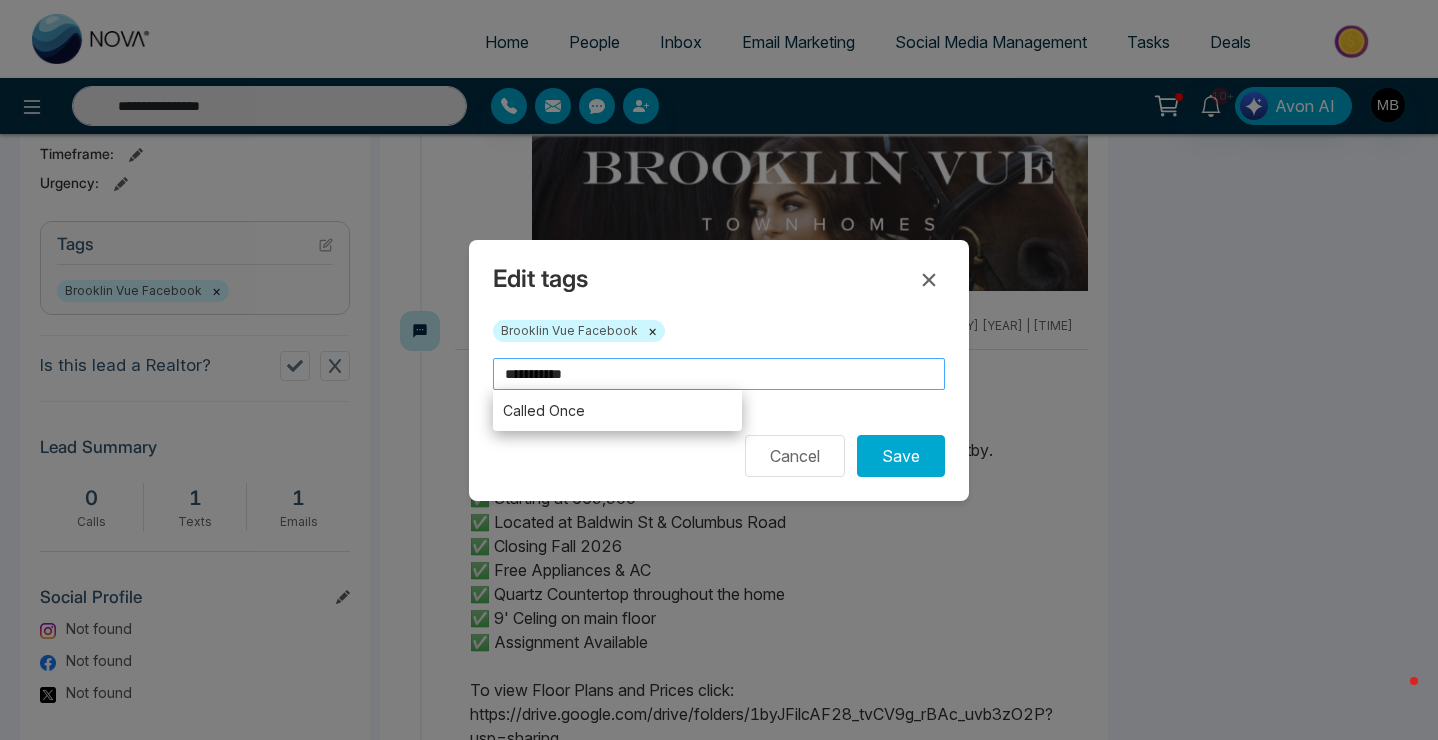 type on "**********" 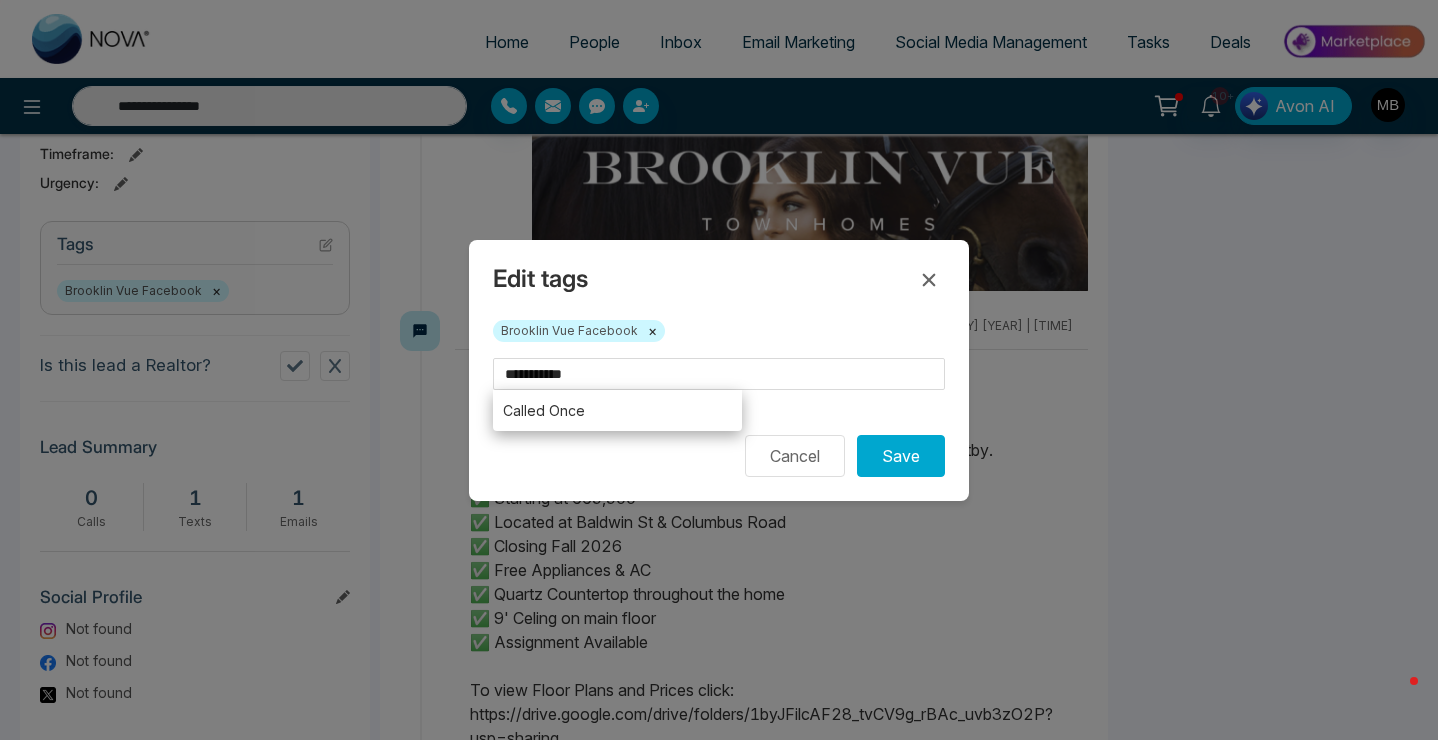 click on "Called Once" at bounding box center [617, 410] 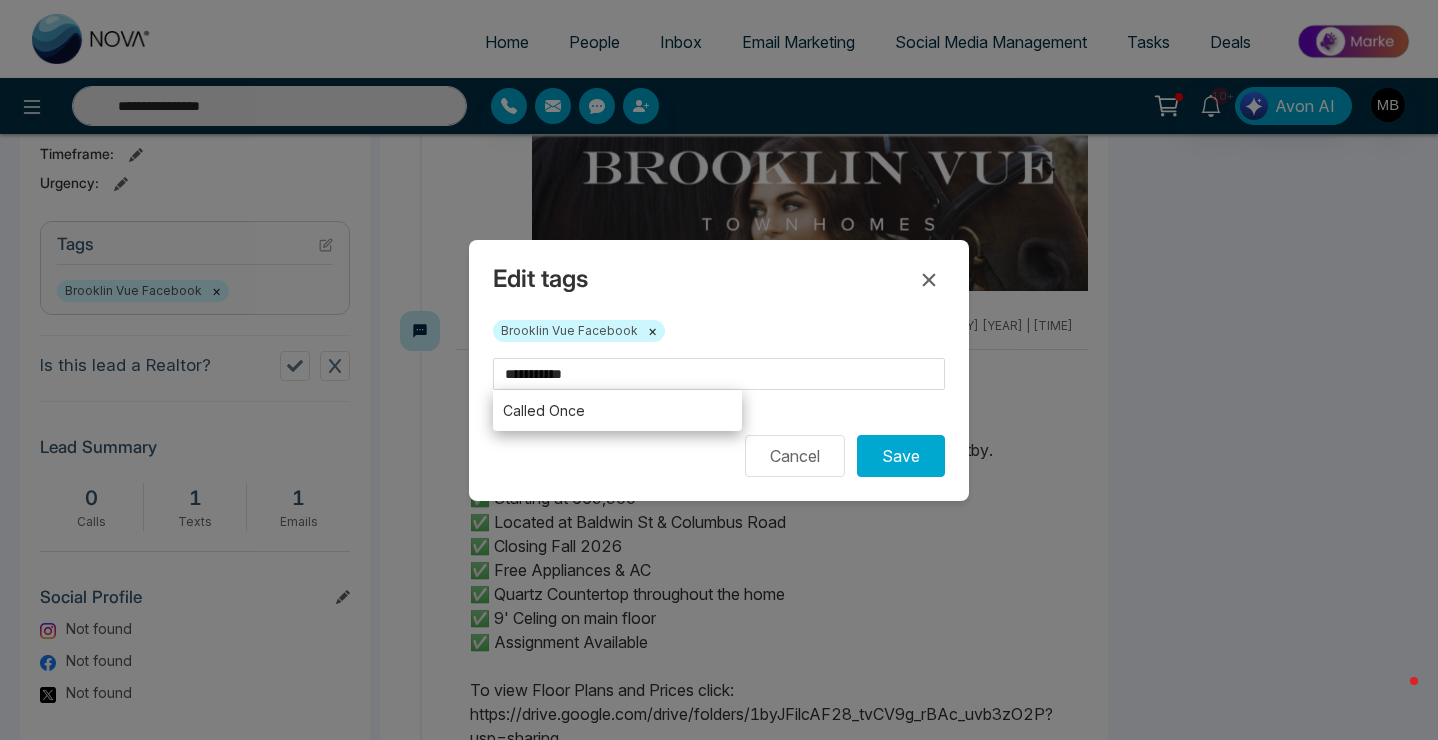 type 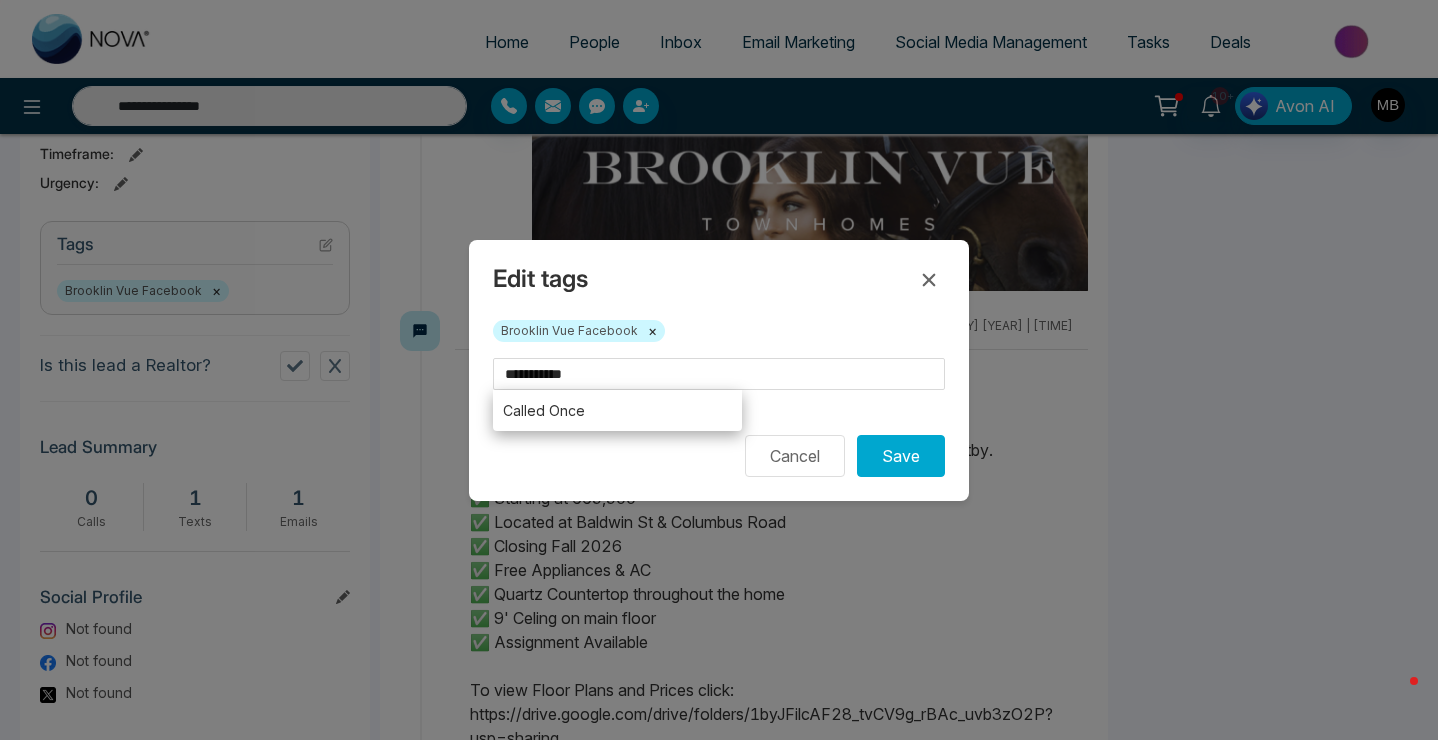 type on "**********" 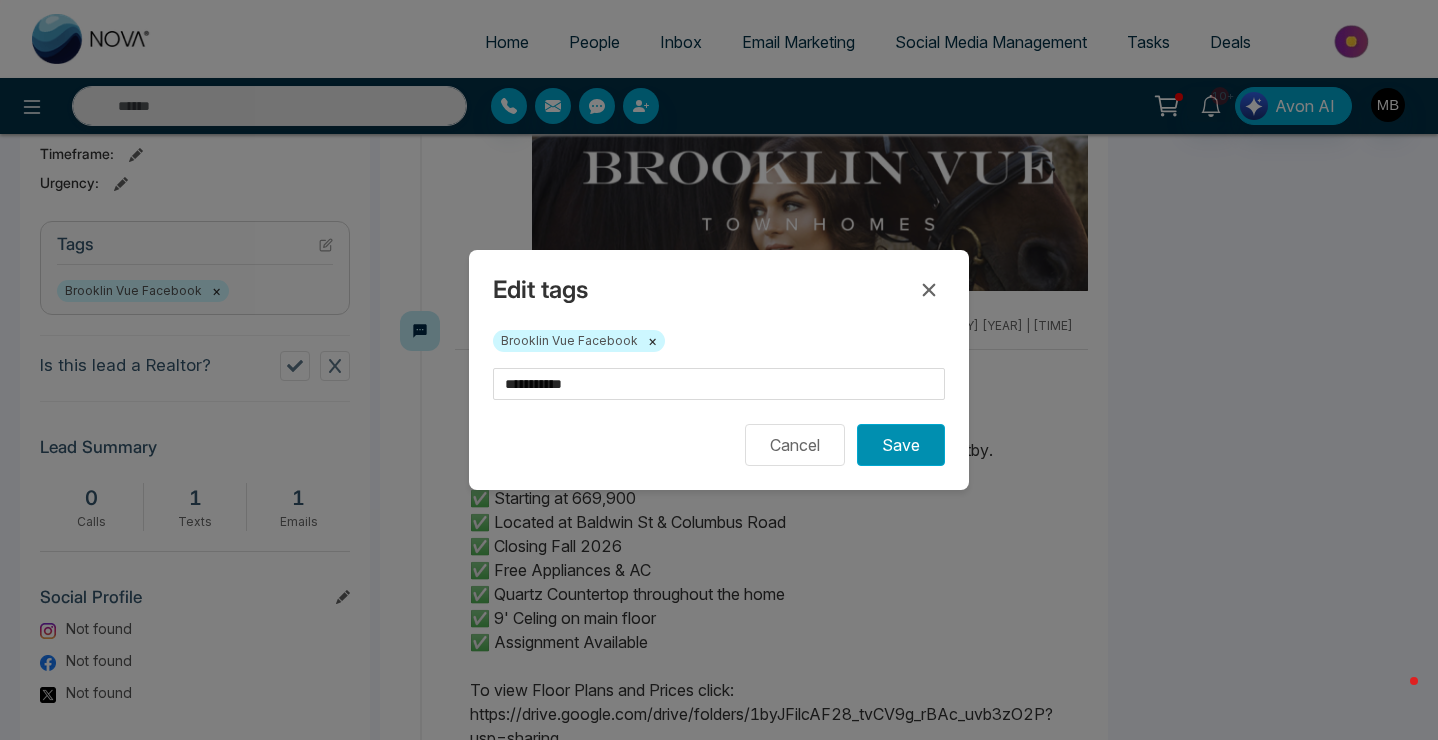 click on "Save" at bounding box center (901, 445) 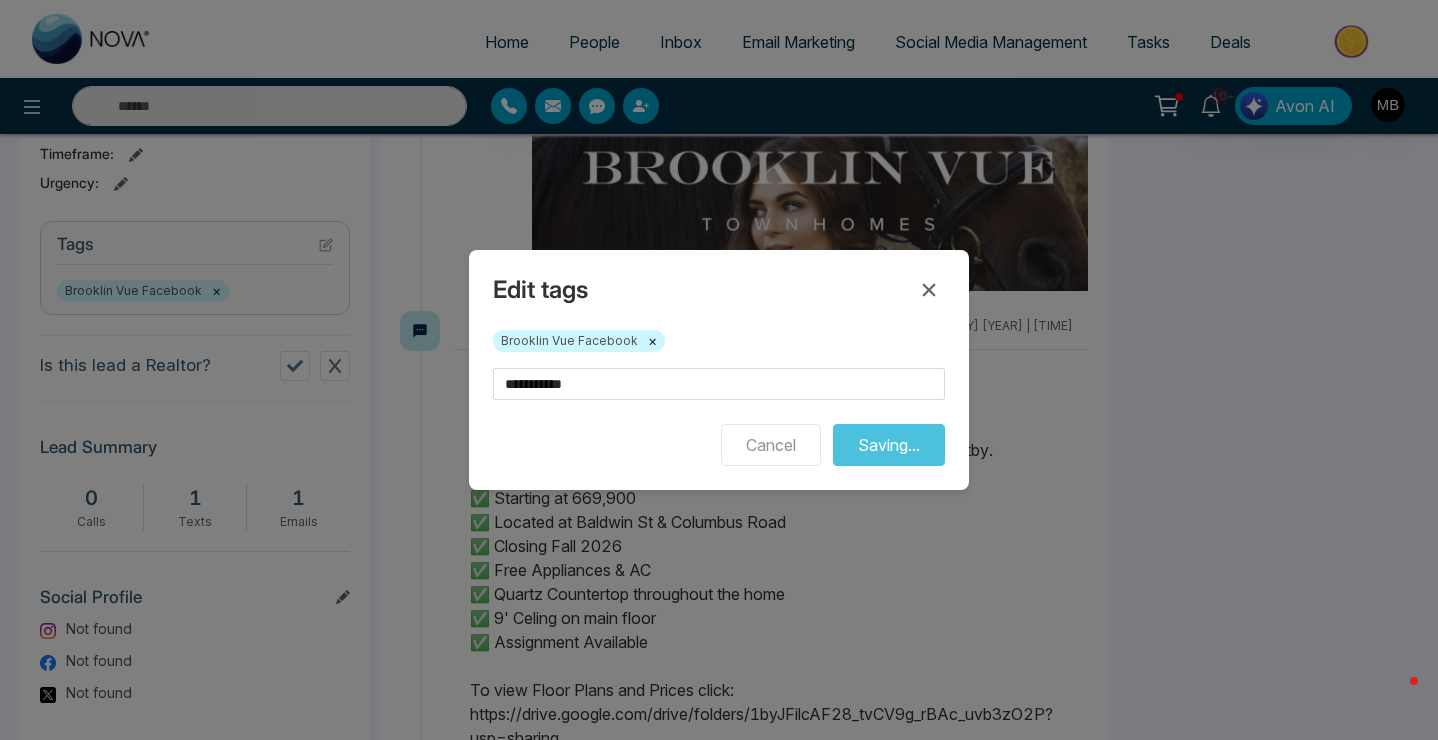 type on "**********" 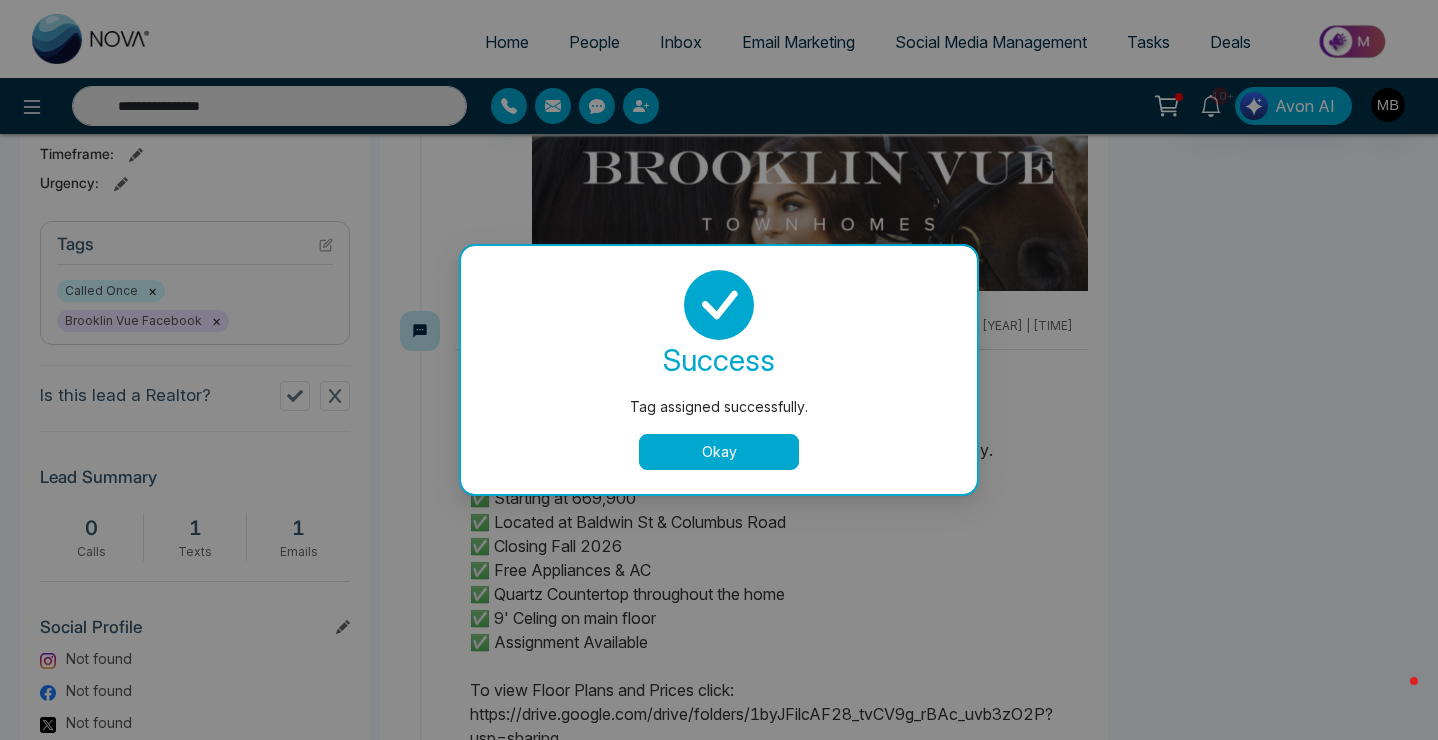 click on "Okay" at bounding box center [719, 452] 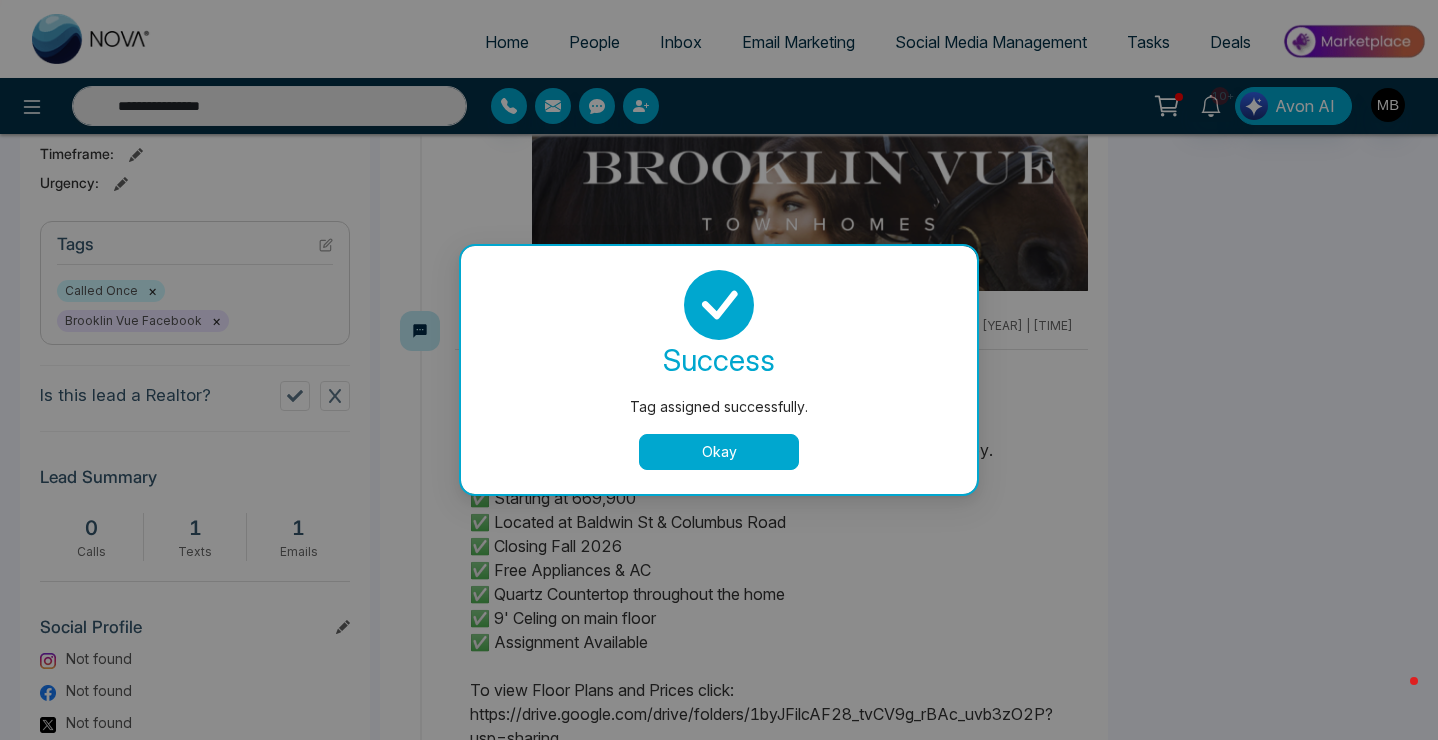 type 